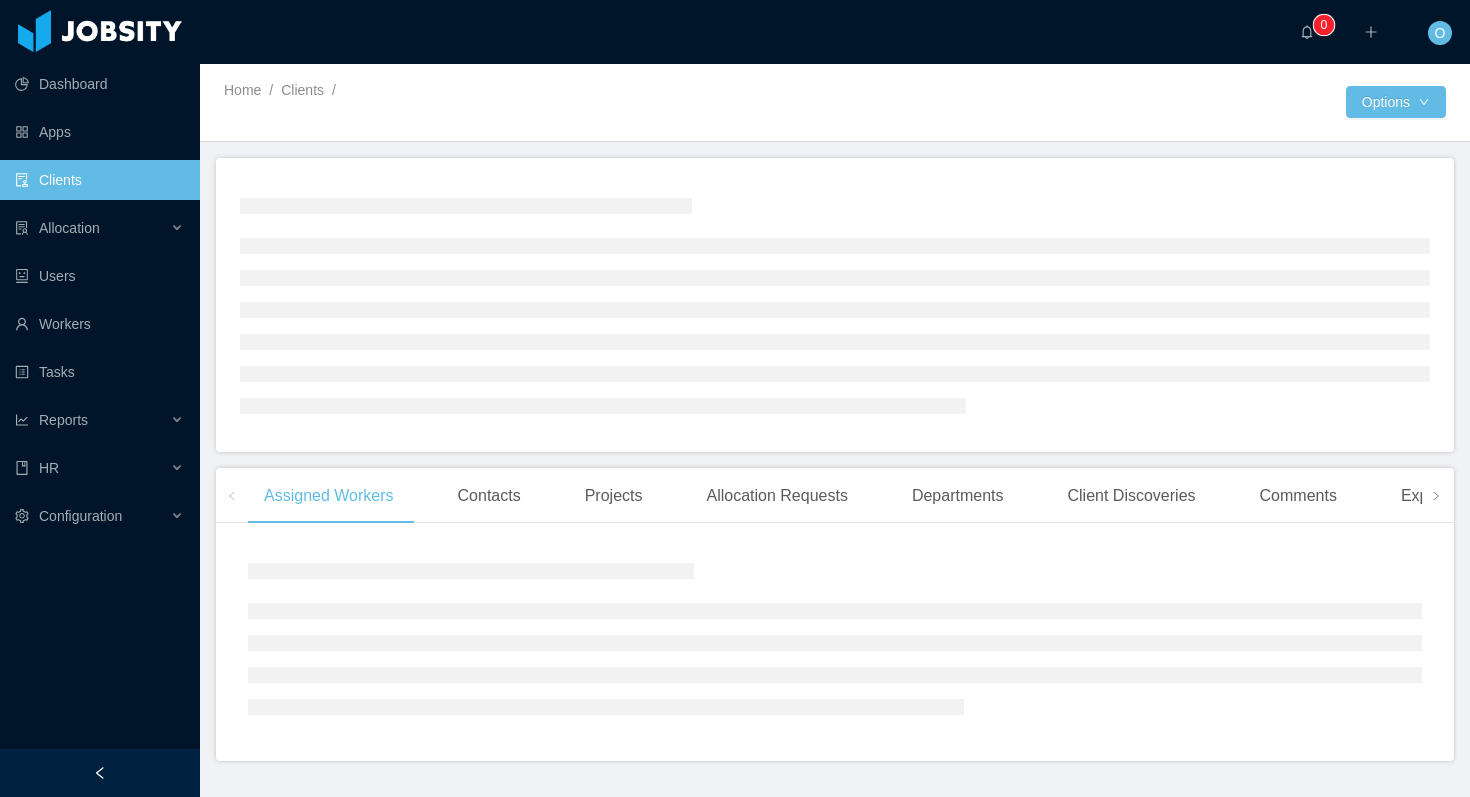 scroll, scrollTop: 0, scrollLeft: 0, axis: both 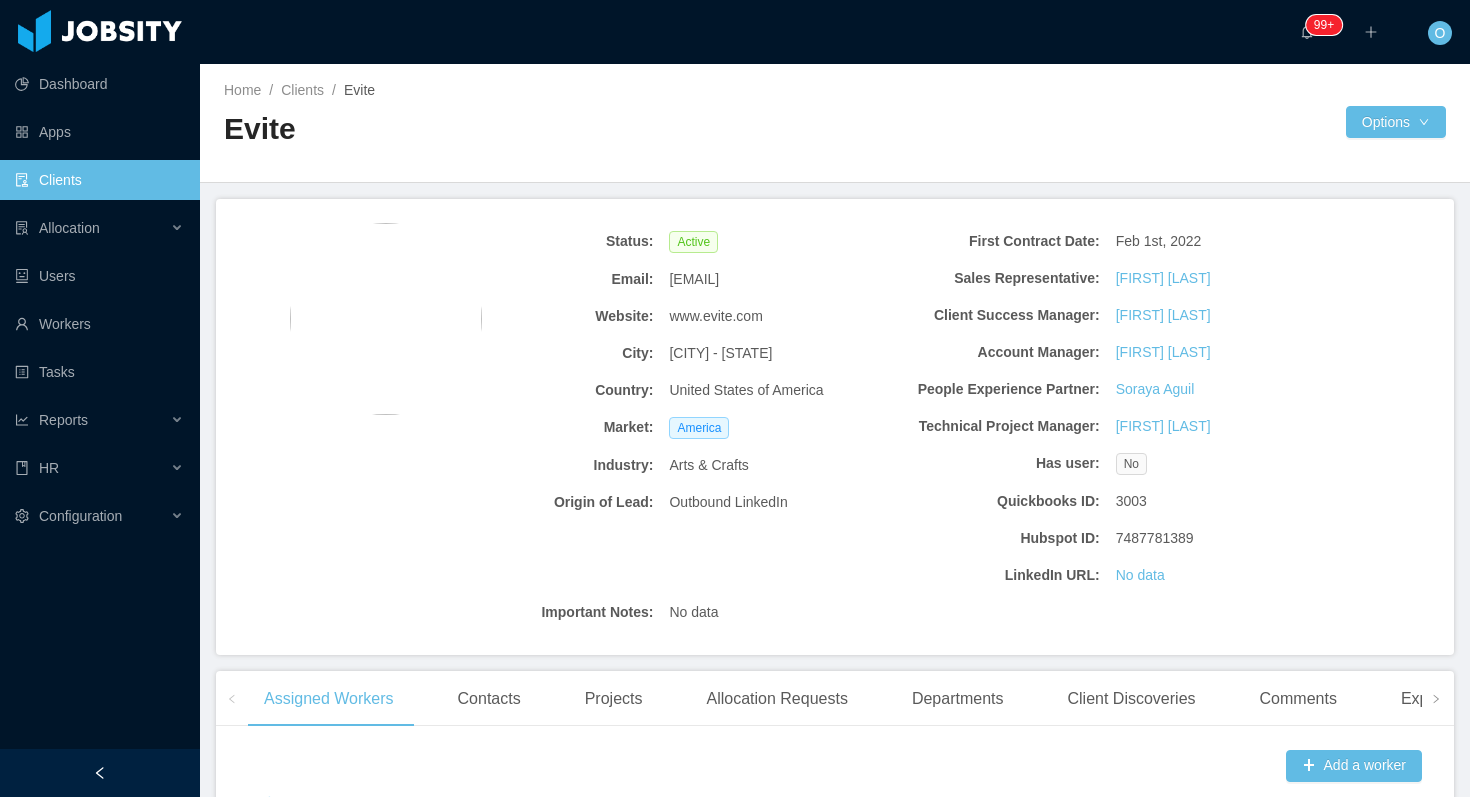 click on "Home / Clients / Evite / Evite Options" at bounding box center [835, 123] 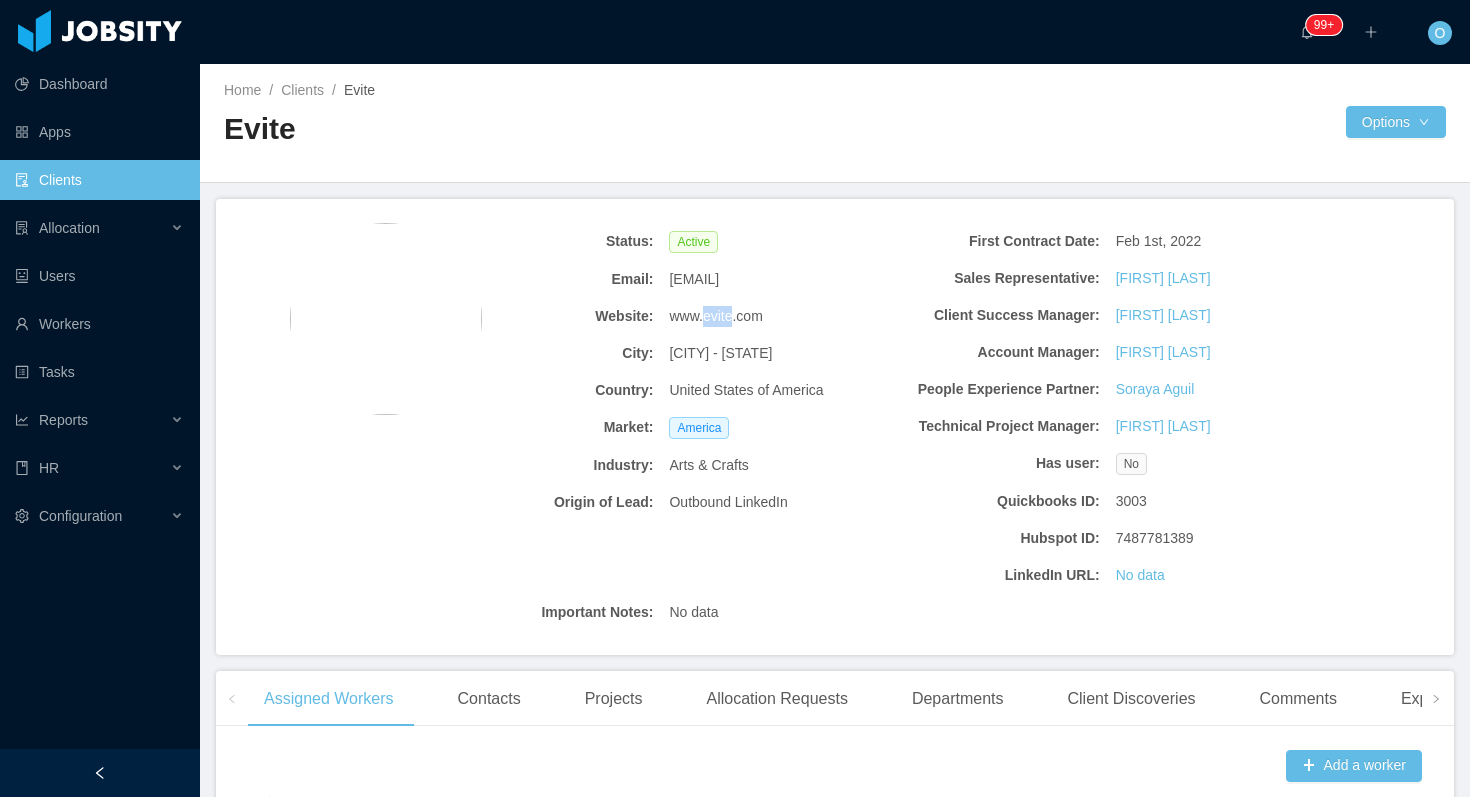 click on "www.evite.com" at bounding box center [693, 242] 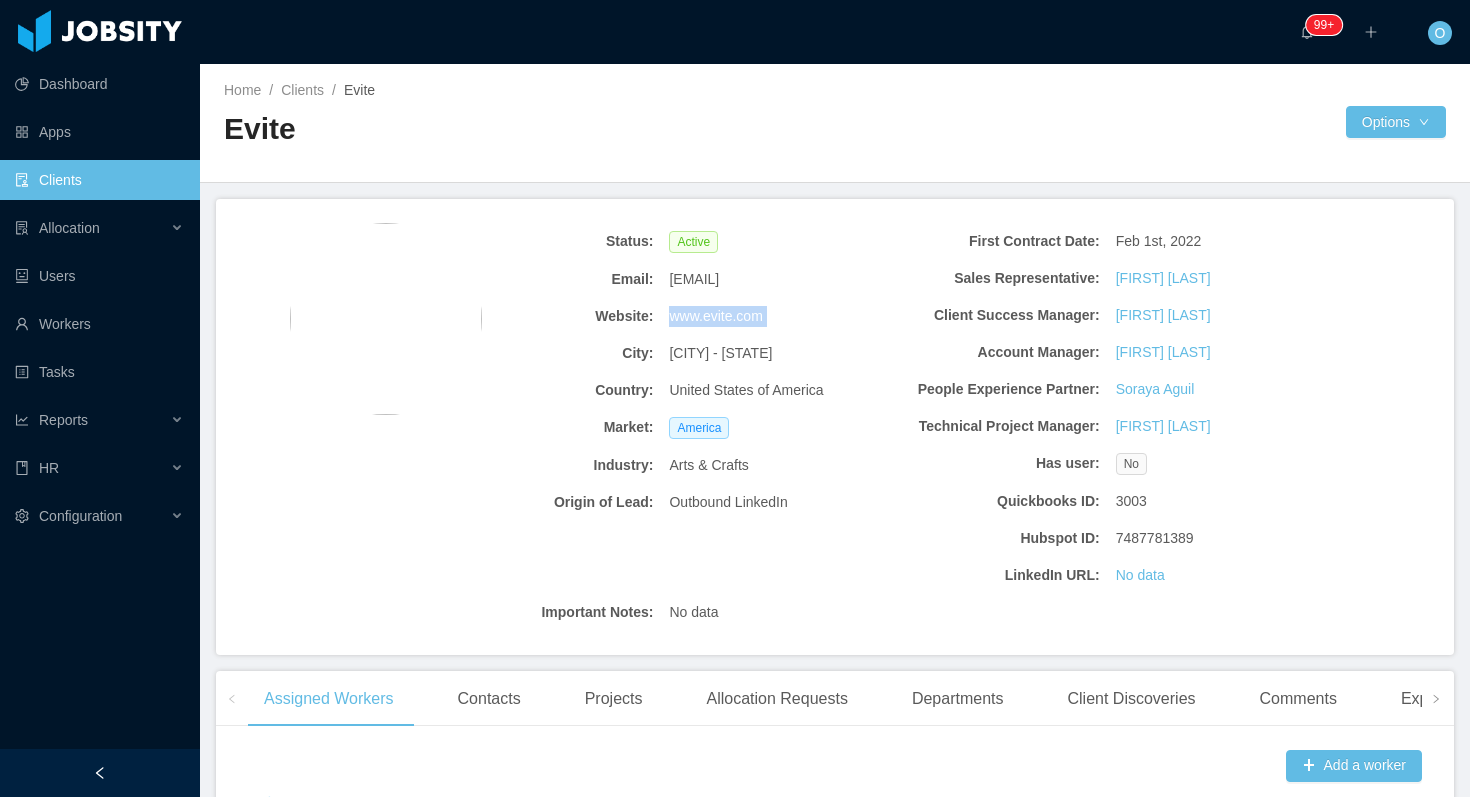 click on "www.evite.com" at bounding box center [693, 242] 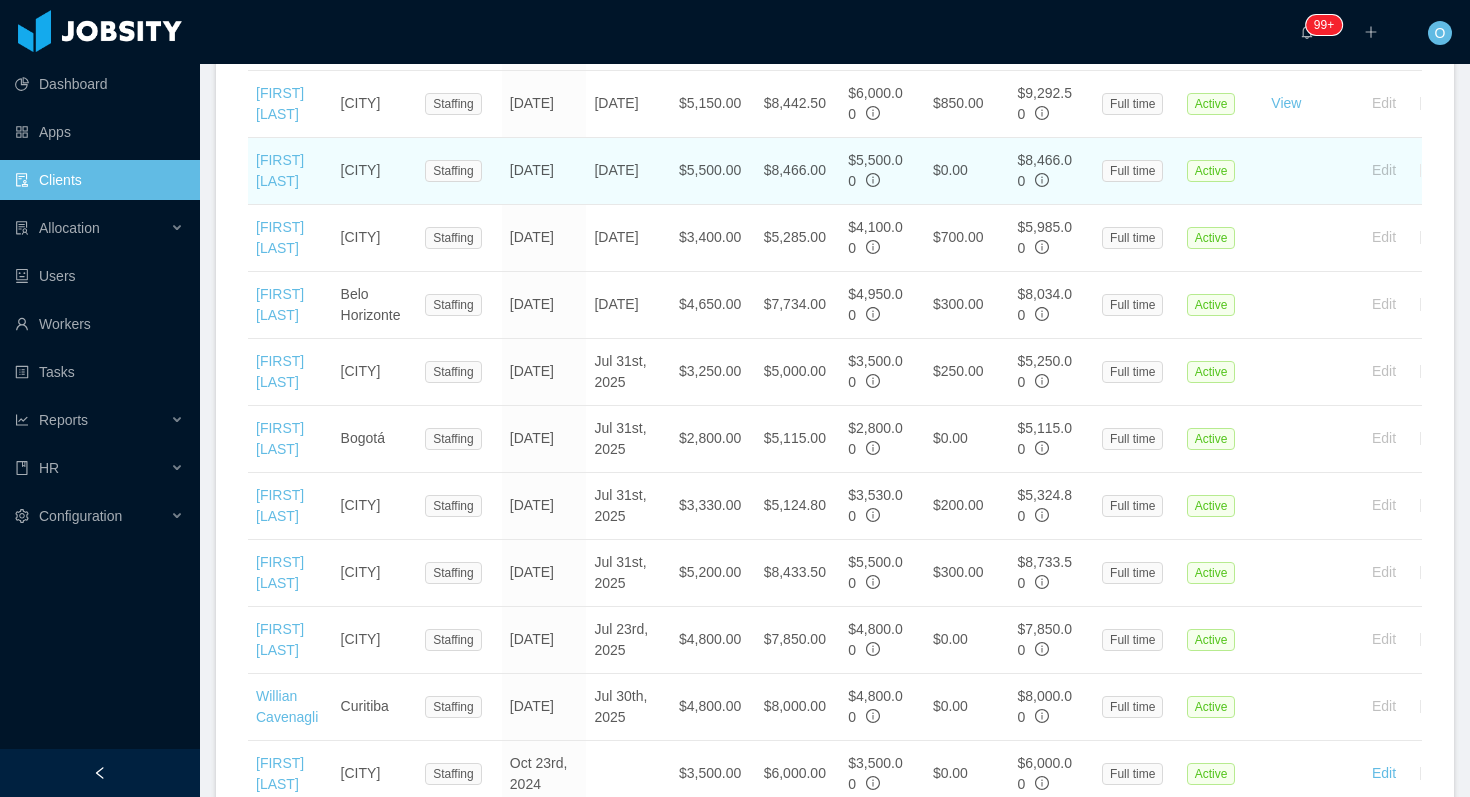 scroll, scrollTop: 1034, scrollLeft: 0, axis: vertical 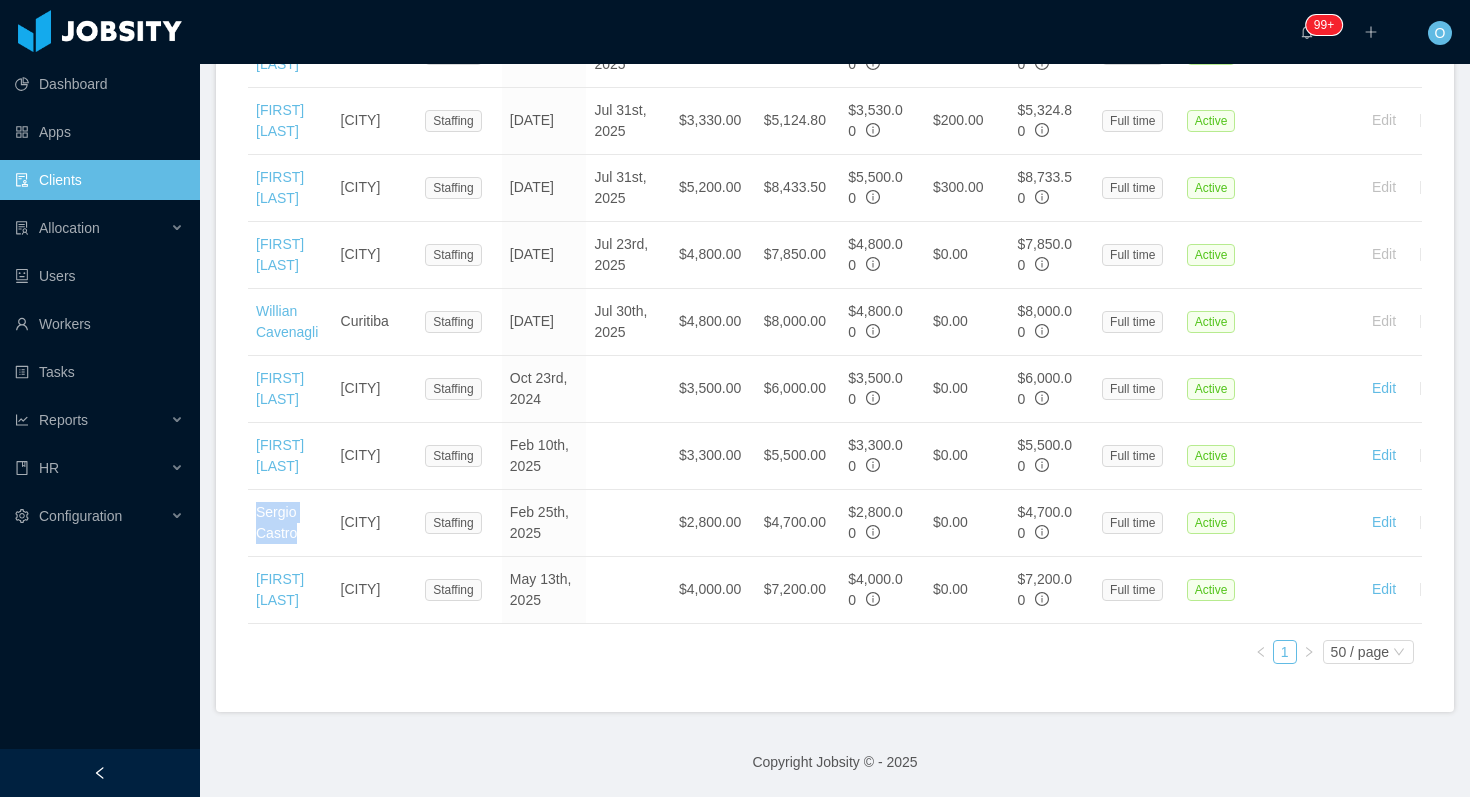 drag, startPoint x: 284, startPoint y: 574, endPoint x: 935, endPoint y: 4, distance: 865.2751 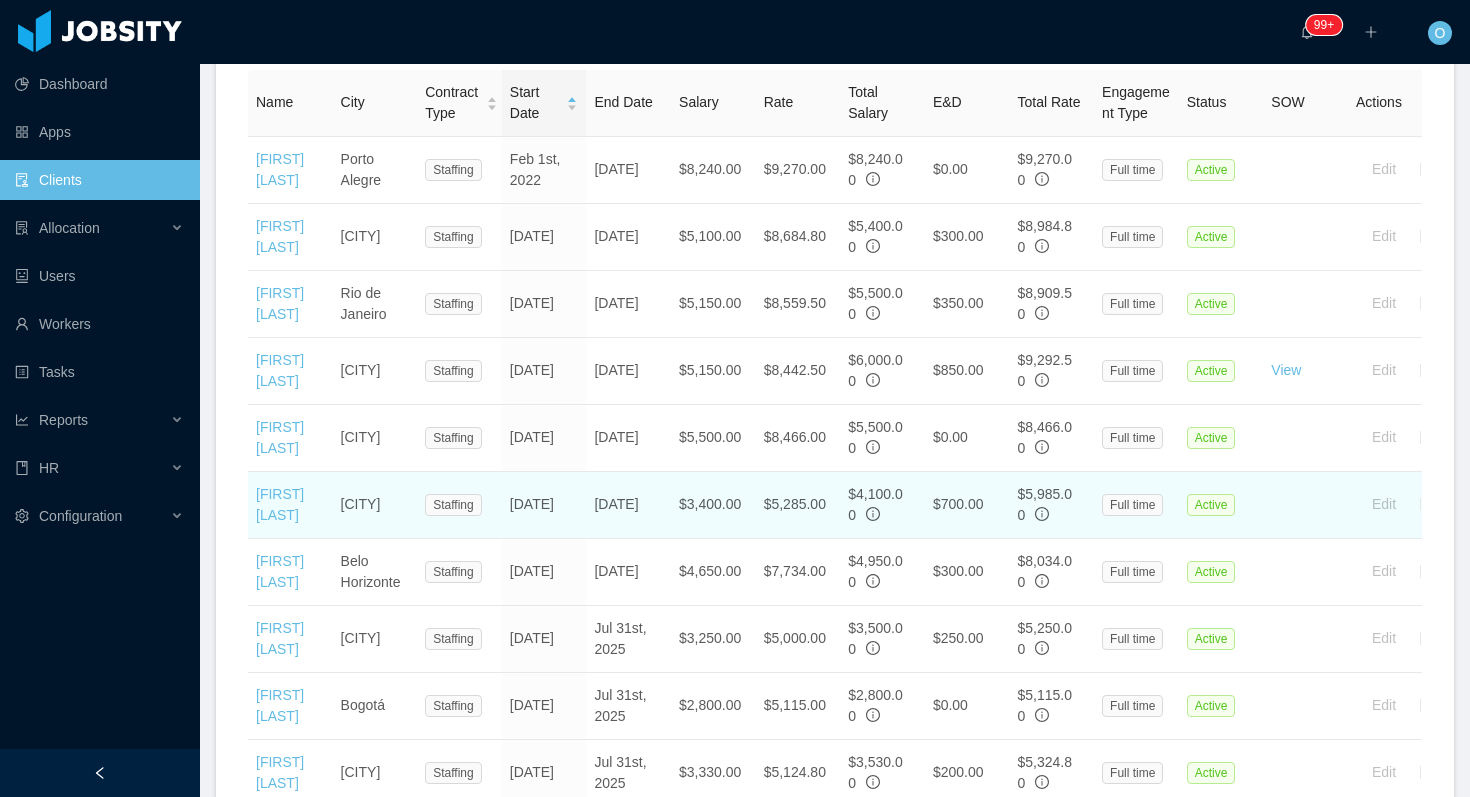 scroll, scrollTop: 769, scrollLeft: 0, axis: vertical 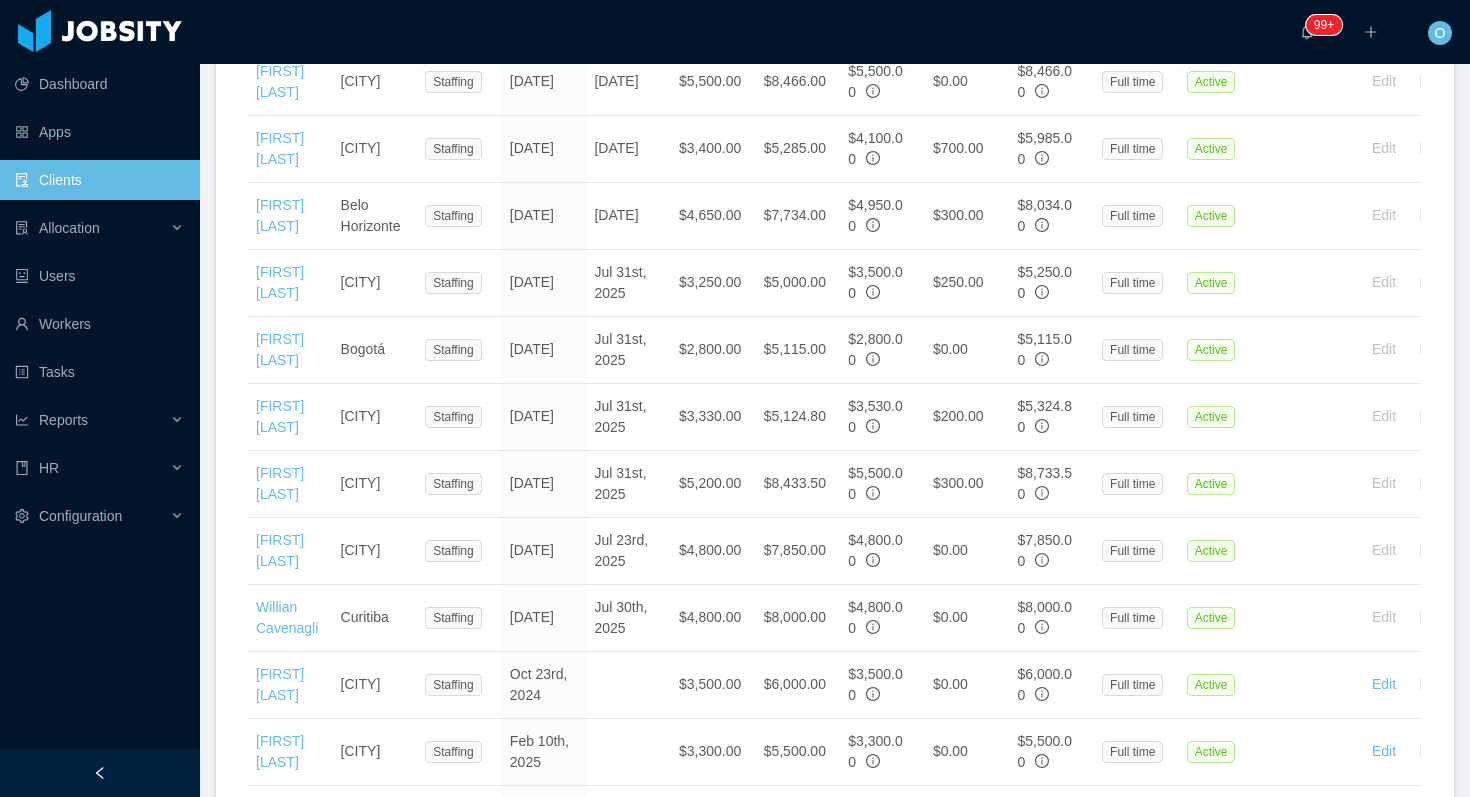 drag, startPoint x: 317, startPoint y: 186, endPoint x: 578, endPoint y: 1, distance: 319.91562 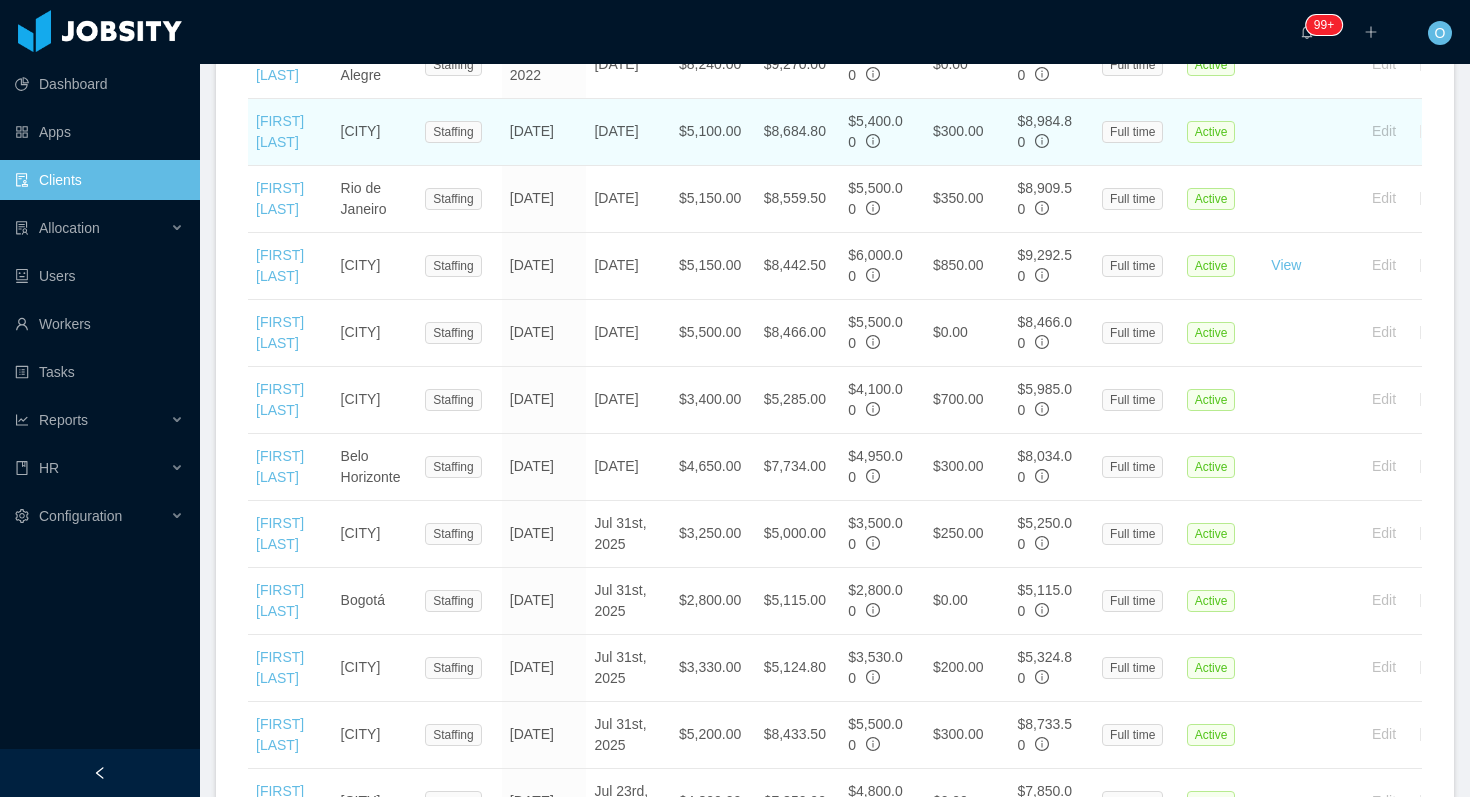 scroll, scrollTop: 1528, scrollLeft: 0, axis: vertical 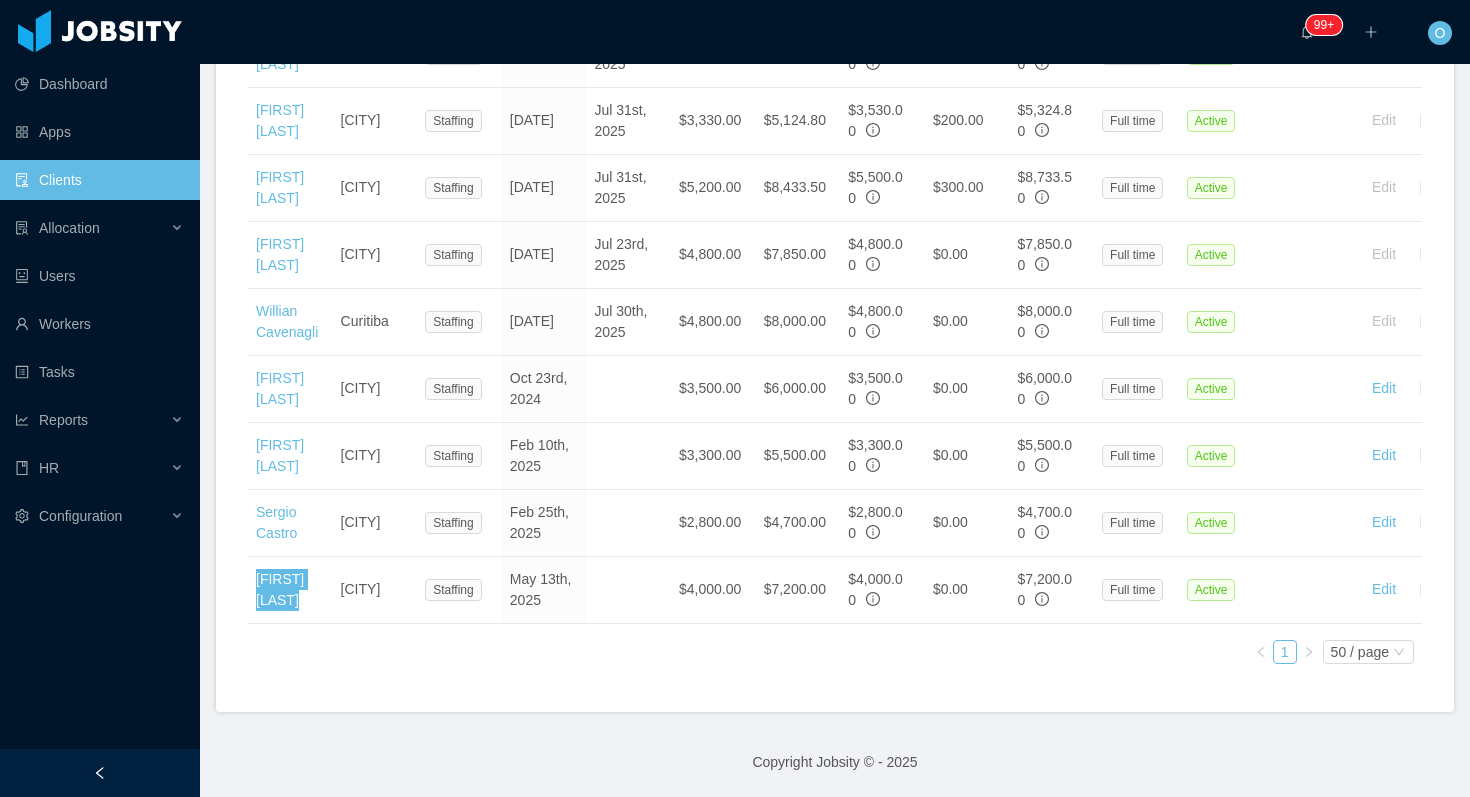 drag, startPoint x: 290, startPoint y: 578, endPoint x: 577, endPoint y: 4, distance: 641.7515 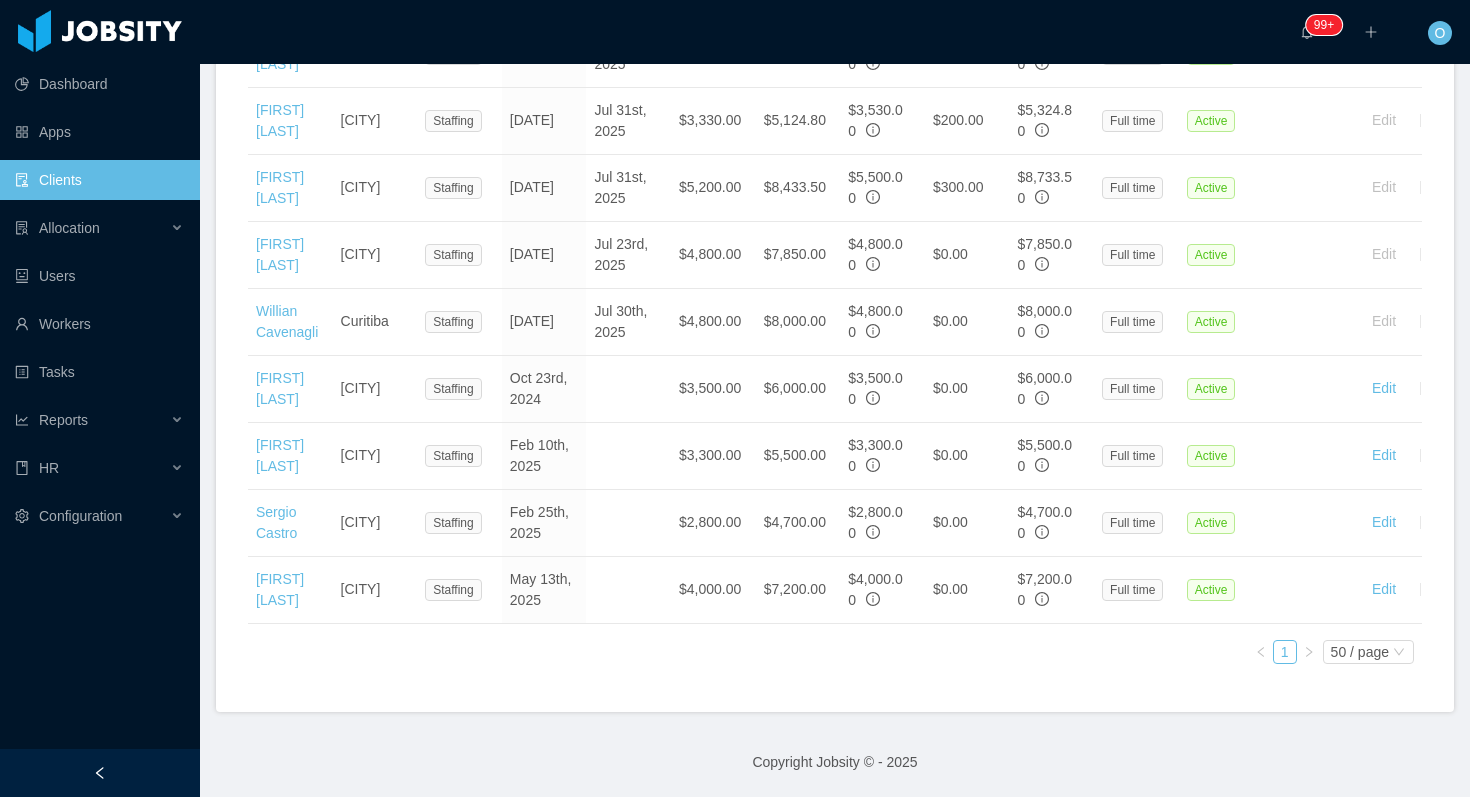 click on "Add a worker Active All Name City Contract Type Start Date End Date Salary Rate Total Salary E&D Total Rate Engagement Type Status SOW Actions Jonatan Dellagostin Porto Alegre Staffing Feb 1st, 2022 Aug 1st, 2025 $8,240.00 $9,270.00 $8,240.00 $0.00 $9,270.00 Full time Active Edit Amendments Ytallo Layon João Pessoa Staffing Mar 29th, 2022 Sep 29th, 2025 $5,100.00 $8,684.80 $5,400.00 $300.00 $8,984.80 Full time Active Edit Amendments Davi Coutinho Rio de Janeiro Staffing Sep 6th, 2022 Sep 6th, 2025 $5,150.00 $8,559.50 $5,500.00 $350.00 $8,909.50 Full time Active Edit Amendments Levy Anjos Fortaleza Staffing Aug 29th, 2022 Sep 3rd, 2025 $5,150.00 $8,442.50 $6,000.00 $850.00 $9,292.50 Full time Active View Edit Amendments Marcelo Aleixo da Silva João Pessoa Staffing Oct 3rd, 2022 Oct 3rd, 2025 $5,500.00 $8,466.00 $5,500.00 $0.00 $8,466.00 Full time Active Edit Amendments Jessica Machado Campo Bom Staffing Feb 13th, 2023 Aug 13th, 2025 $3,400.00 $5,285.00 $4,100.00 $700.00 $5,985.00 Full time Active Edit Active" at bounding box center [835, 15] 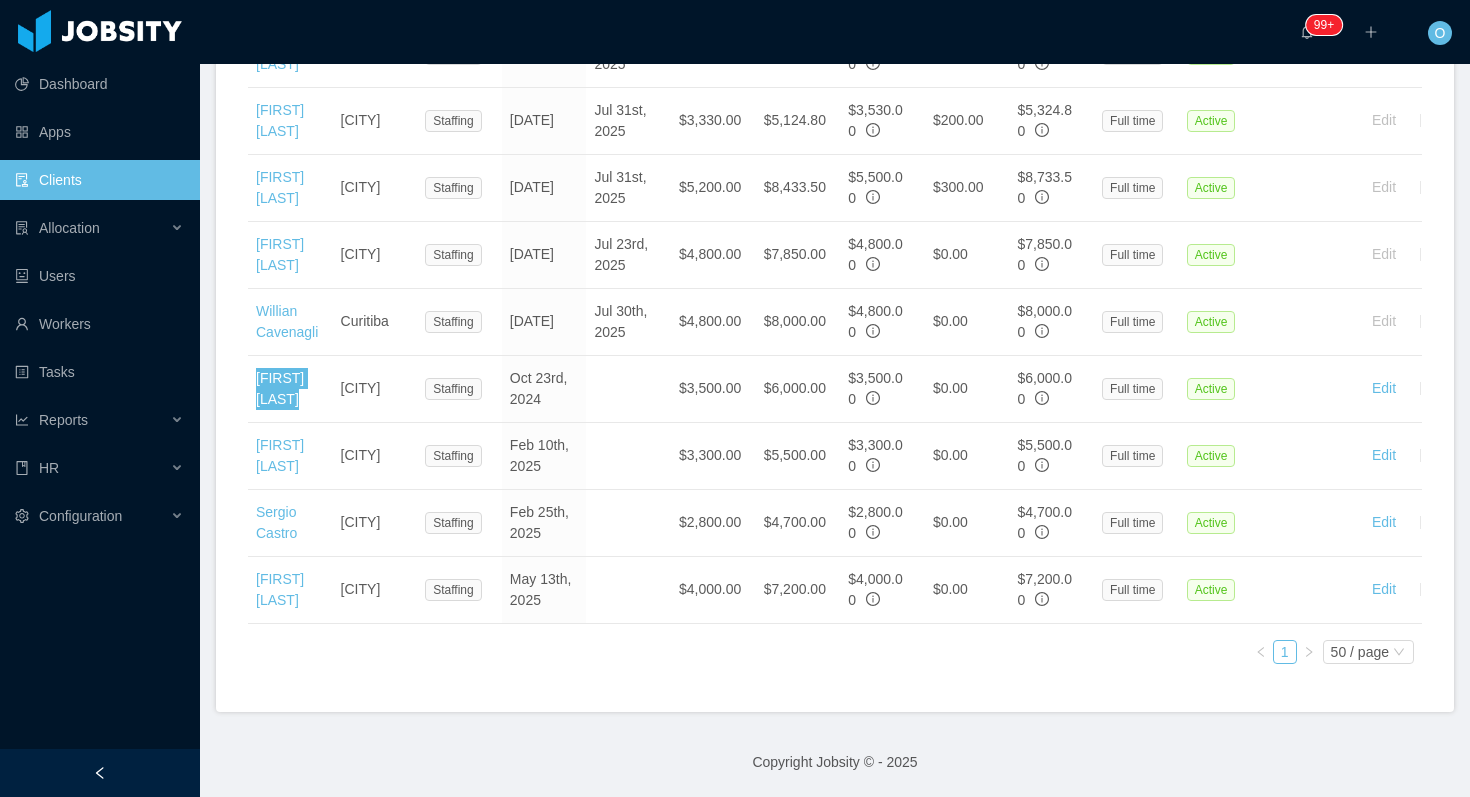 drag, startPoint x: 290, startPoint y: 378, endPoint x: 559, endPoint y: 13, distance: 453.41592 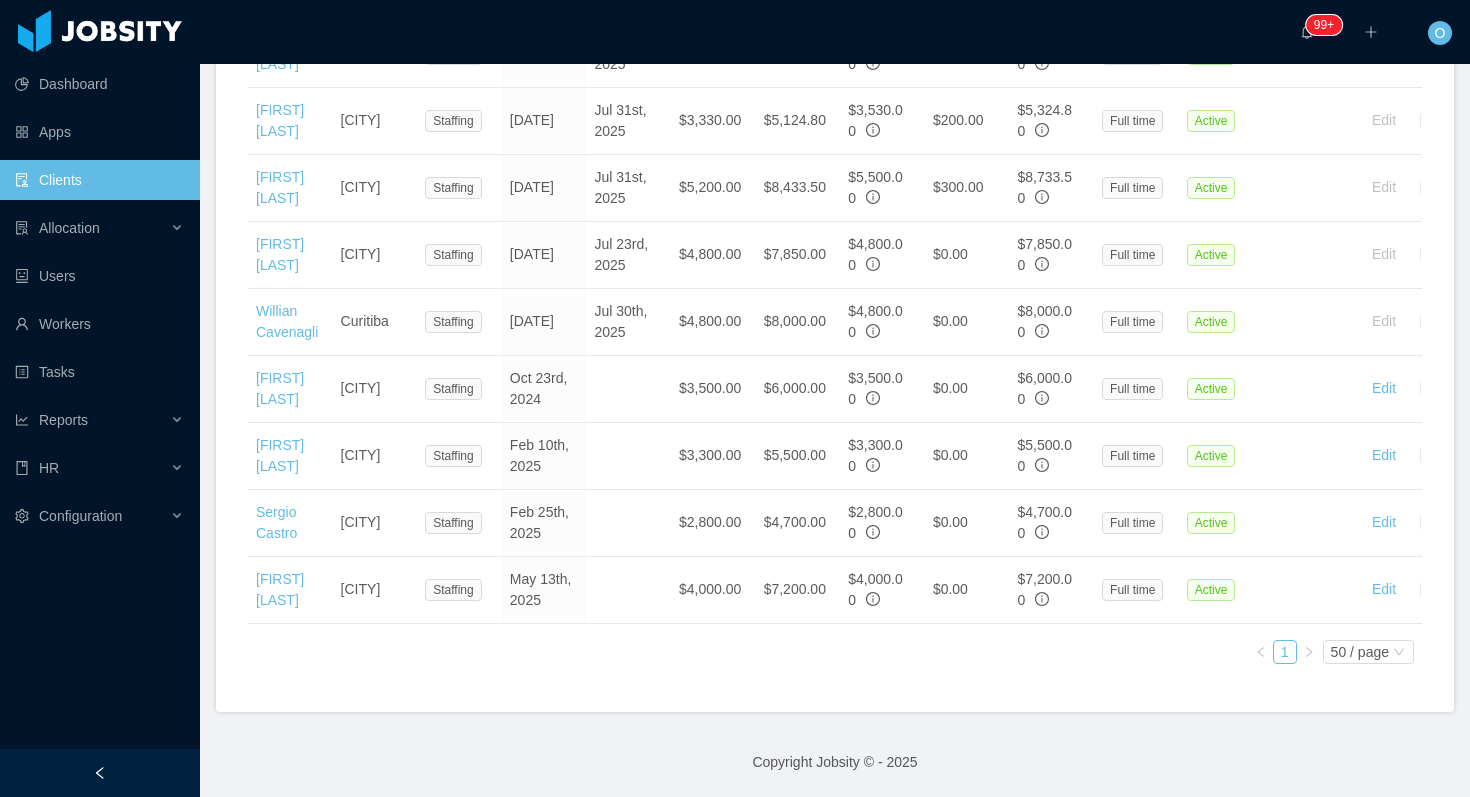 click on "Add a worker Active All Name City Contract Type Start Date End Date Salary Rate Total Salary E&D Total Rate Engagement Type Status SOW Actions Jonatan Dellagostin Porto Alegre Staffing Feb 1st, 2022 Aug 1st, 2025 $8,240.00 $9,270.00 $8,240.00 $0.00 $9,270.00 Full time Active Edit Amendments Ytallo Layon João Pessoa Staffing Mar 29th, 2022 Sep 29th, 2025 $5,100.00 $8,684.80 $5,400.00 $300.00 $8,984.80 Full time Active Edit Amendments Davi Coutinho Rio de Janeiro Staffing Sep 6th, 2022 Sep 6th, 2025 $5,150.00 $8,559.50 $5,500.00 $350.00 $8,909.50 Full time Active Edit Amendments Levy Anjos Fortaleza Staffing Aug 29th, 2022 Sep 3rd, 2025 $5,150.00 $8,442.50 $6,000.00 $850.00 $9,292.50 Full time Active View Edit Amendments Marcelo Aleixo da Silva João Pessoa Staffing Oct 3rd, 2022 Oct 3rd, 2025 $5,500.00 $8,466.00 $5,500.00 $0.00 $8,466.00 Full time Active Edit Amendments Jessica Machado Campo Bom Staffing Feb 13th, 2023 Aug 13th, 2025 $3,400.00 $5,285.00 $4,100.00 $700.00 $5,985.00 Full time Active Edit Active" at bounding box center (835, 15) 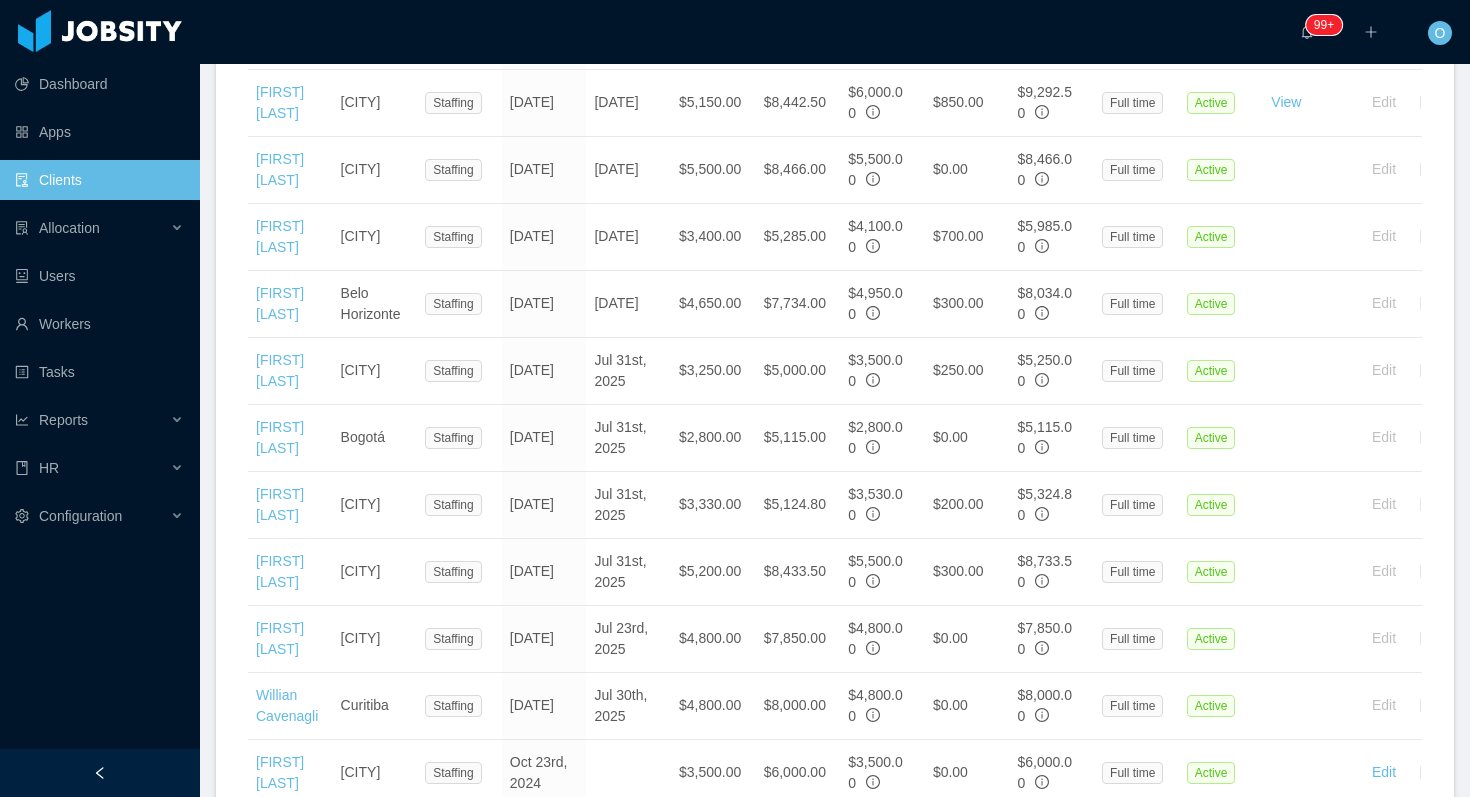 scroll, scrollTop: 1033, scrollLeft: 0, axis: vertical 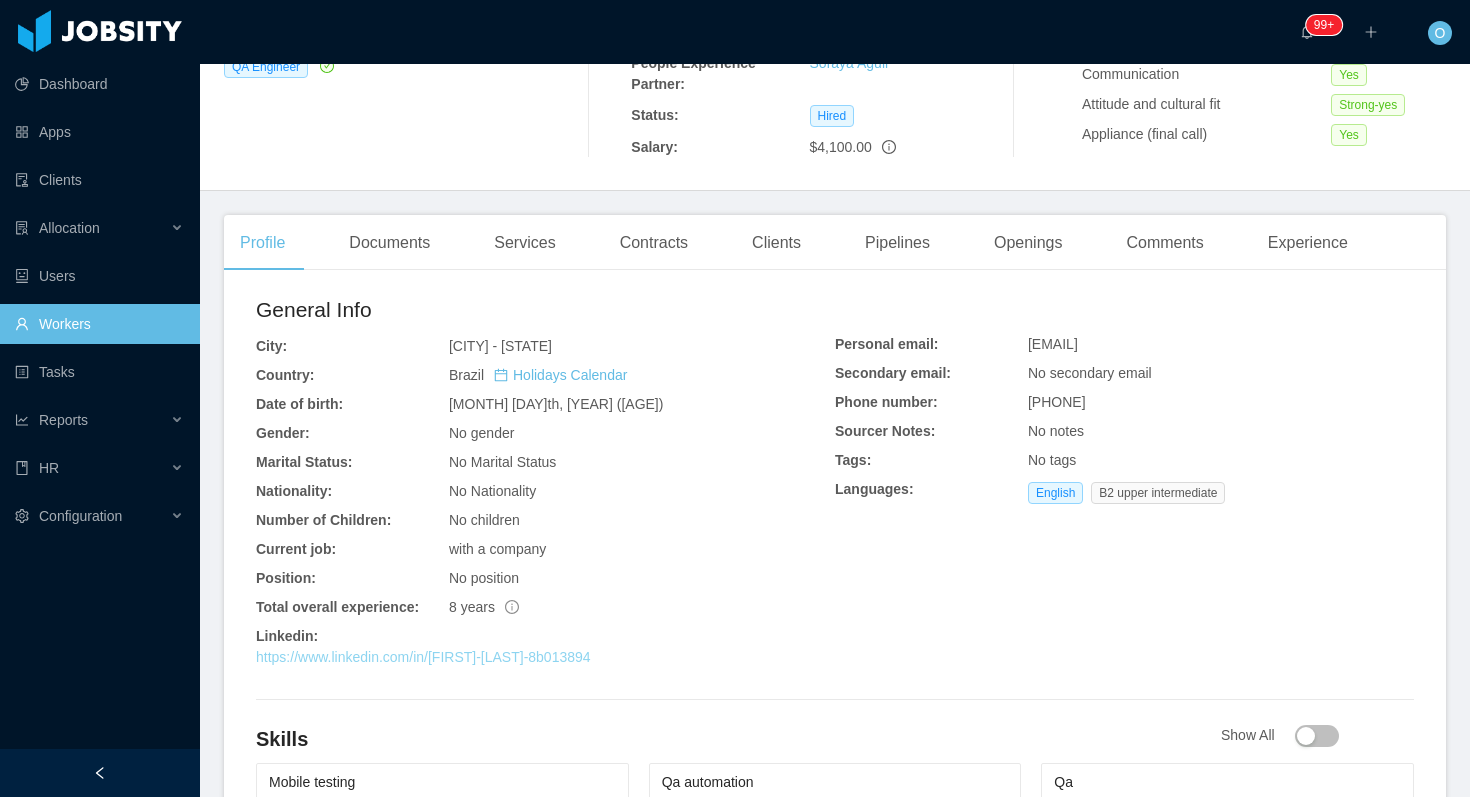 click on "https://www.linkedin.com/in/[FIRST]-[LAST]-8b013894" at bounding box center (423, 657) 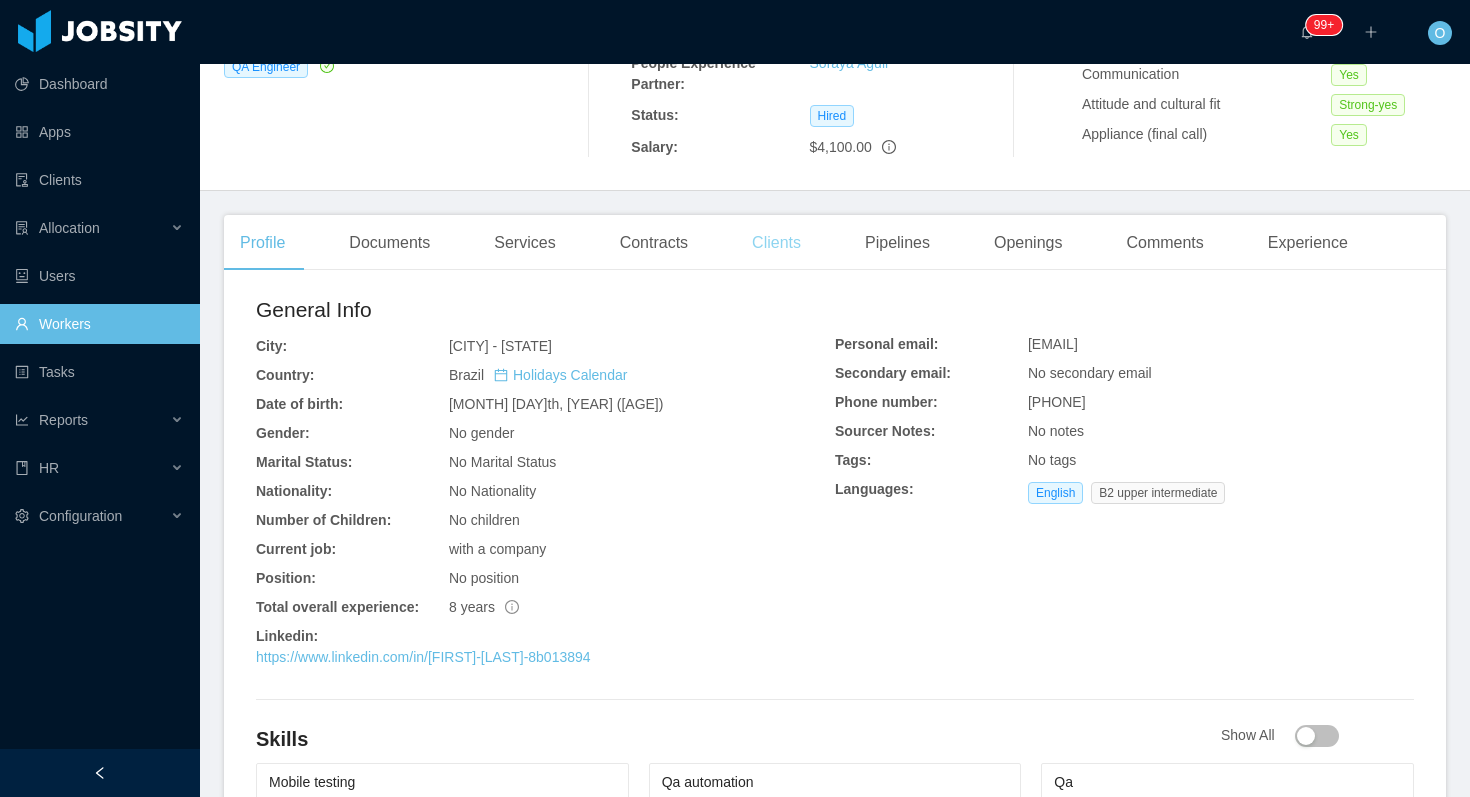 click on "Clients" at bounding box center [776, 243] 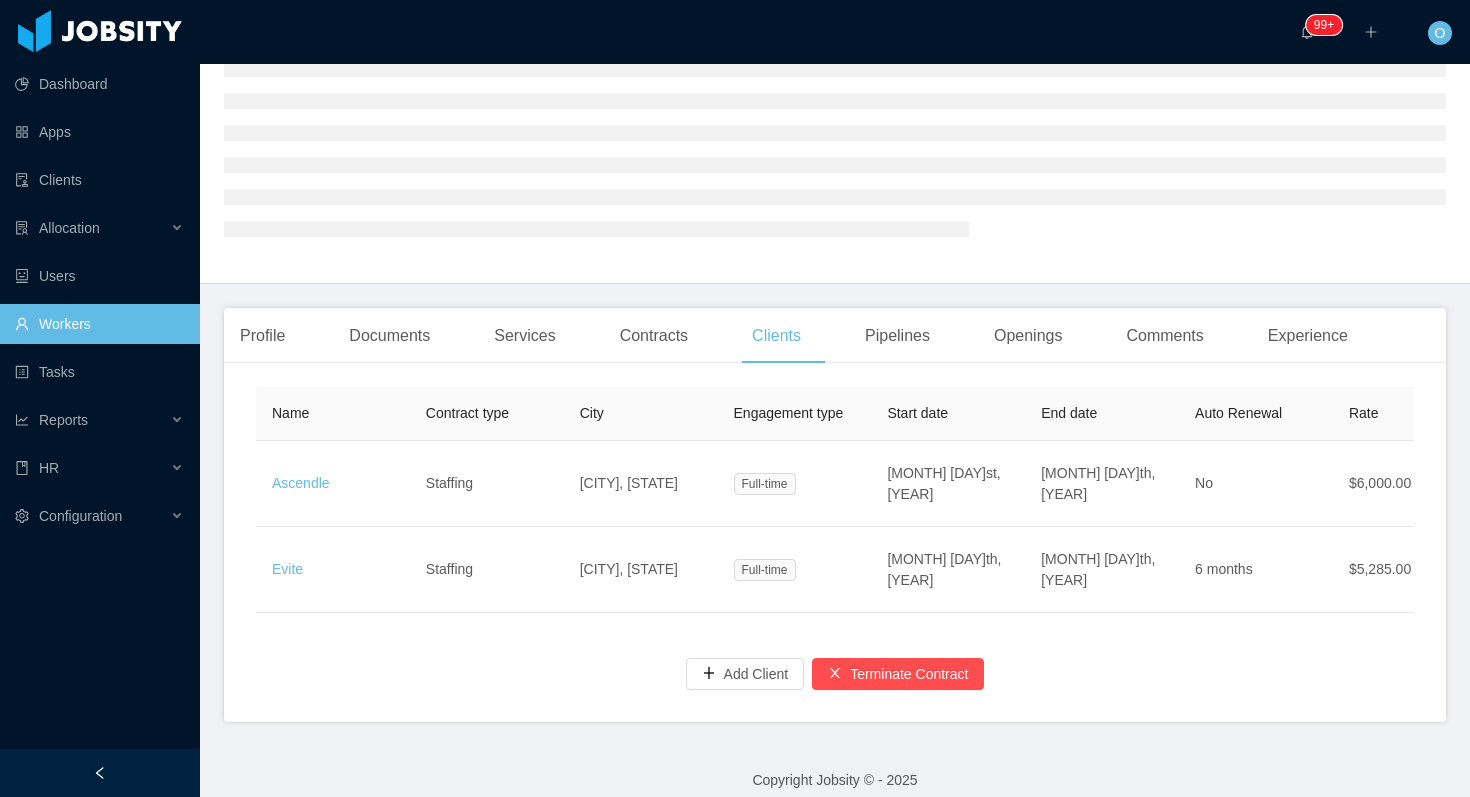 scroll, scrollTop: 153, scrollLeft: 0, axis: vertical 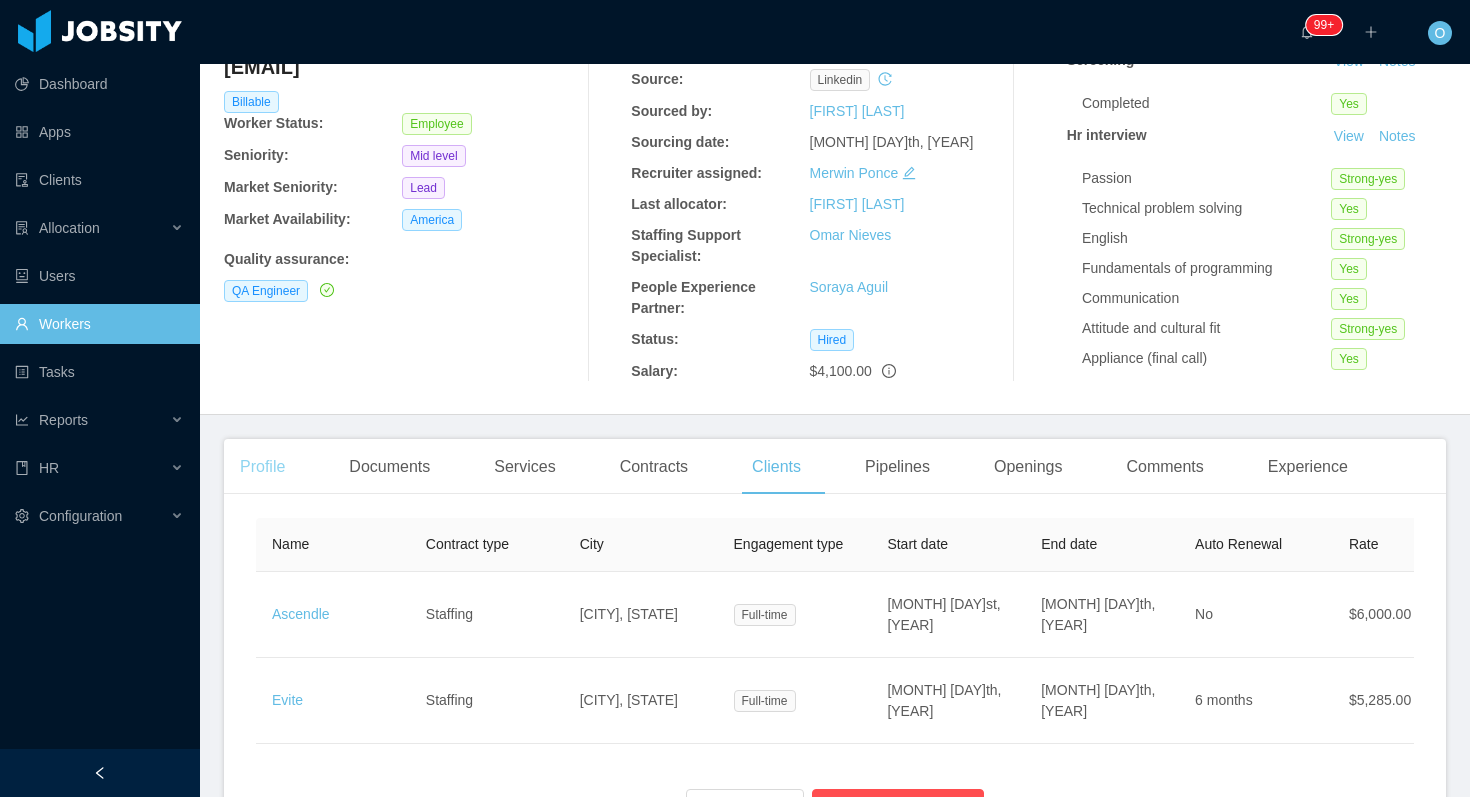 click on "Profile" at bounding box center (262, 467) 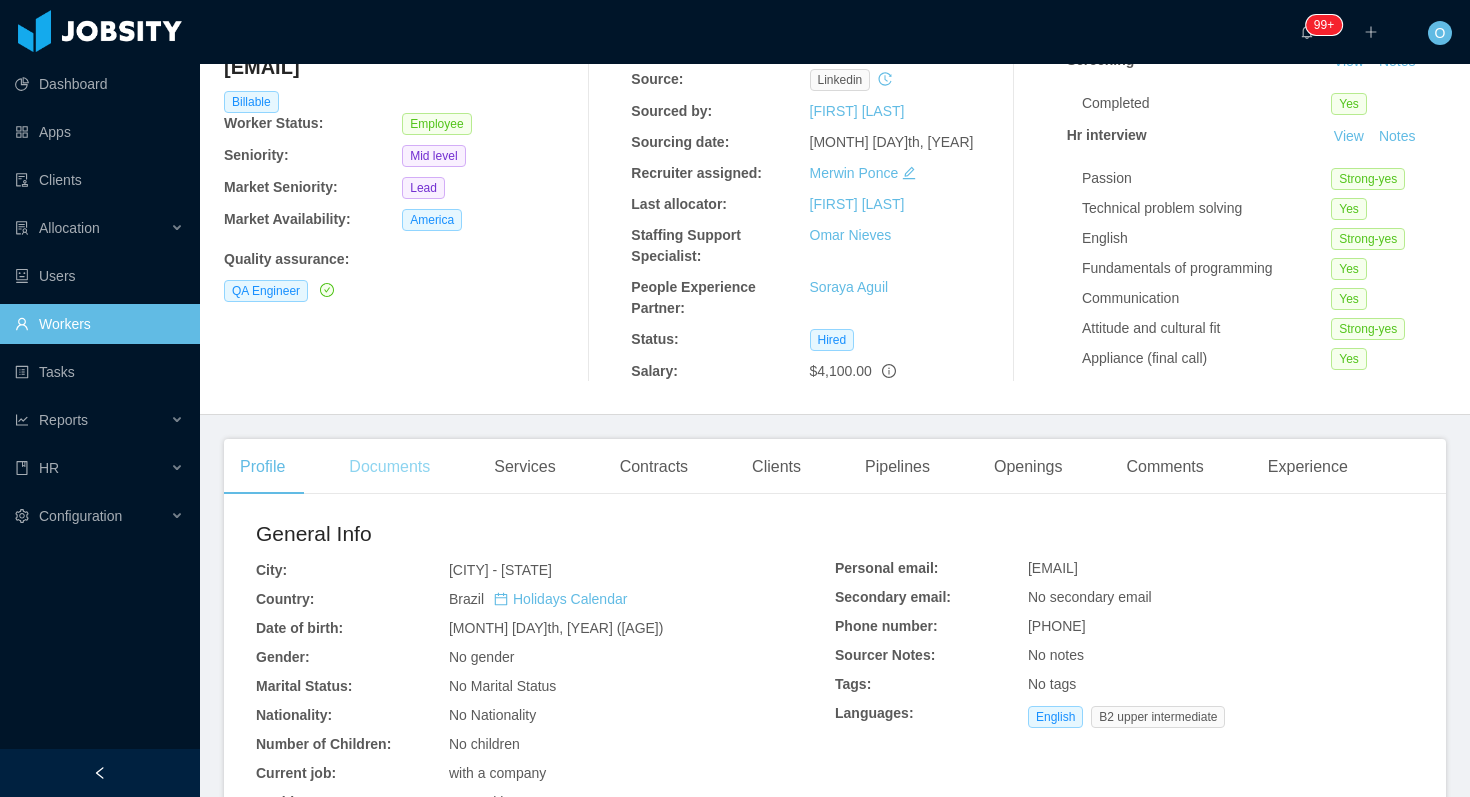 click on "Documents" at bounding box center [389, 467] 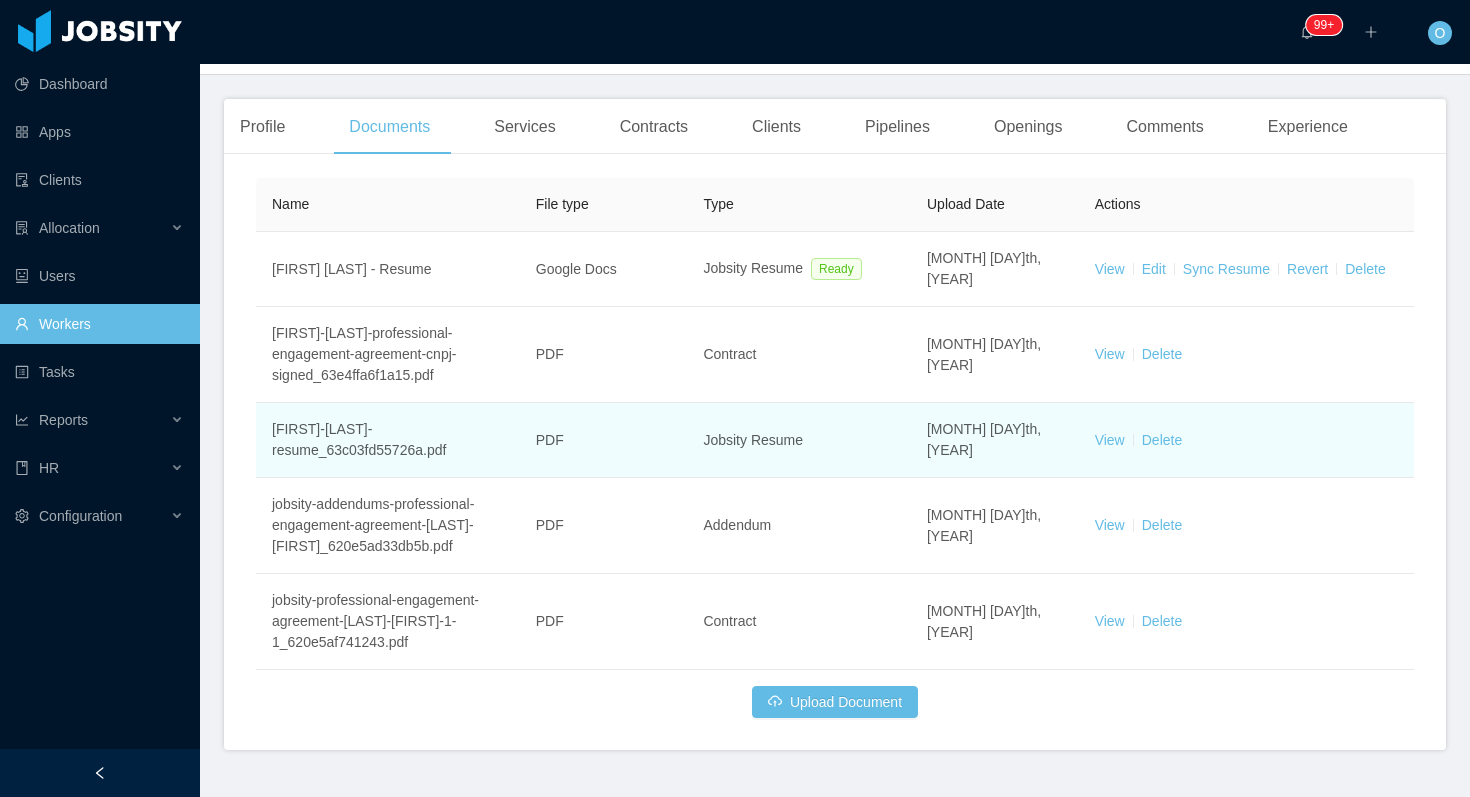 scroll, scrollTop: 519, scrollLeft: 0, axis: vertical 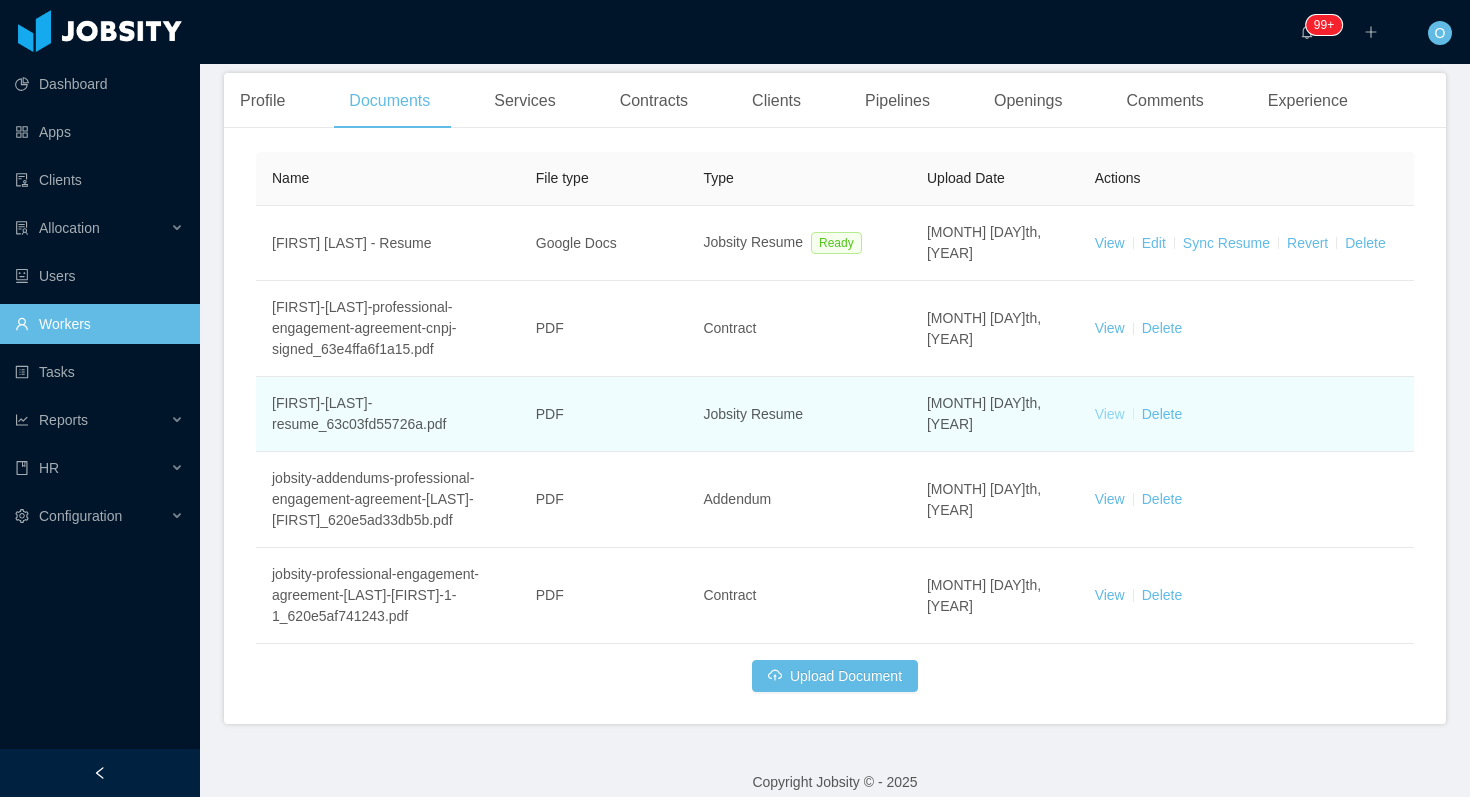 click on "View" at bounding box center [1110, 414] 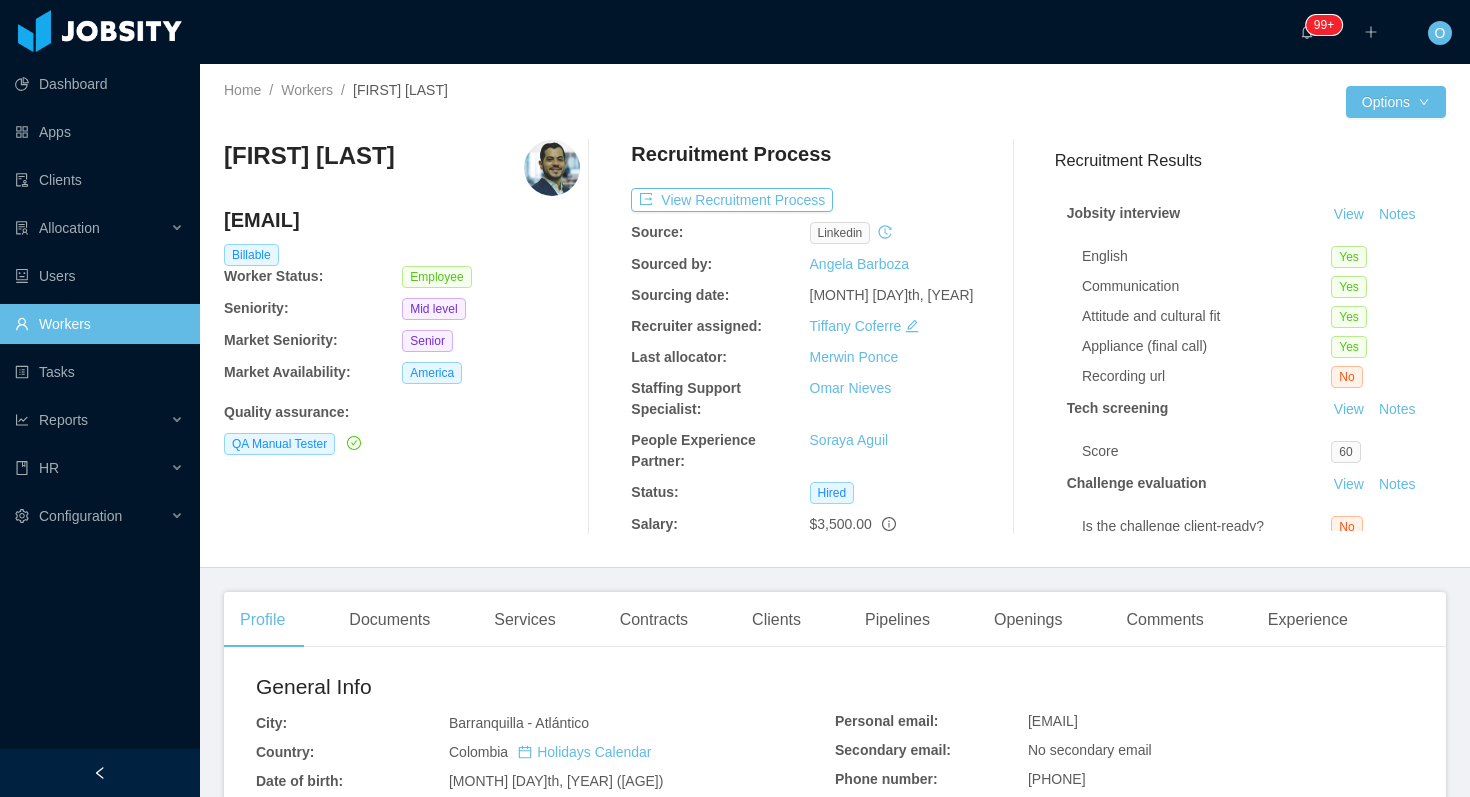 scroll, scrollTop: 0, scrollLeft: 0, axis: both 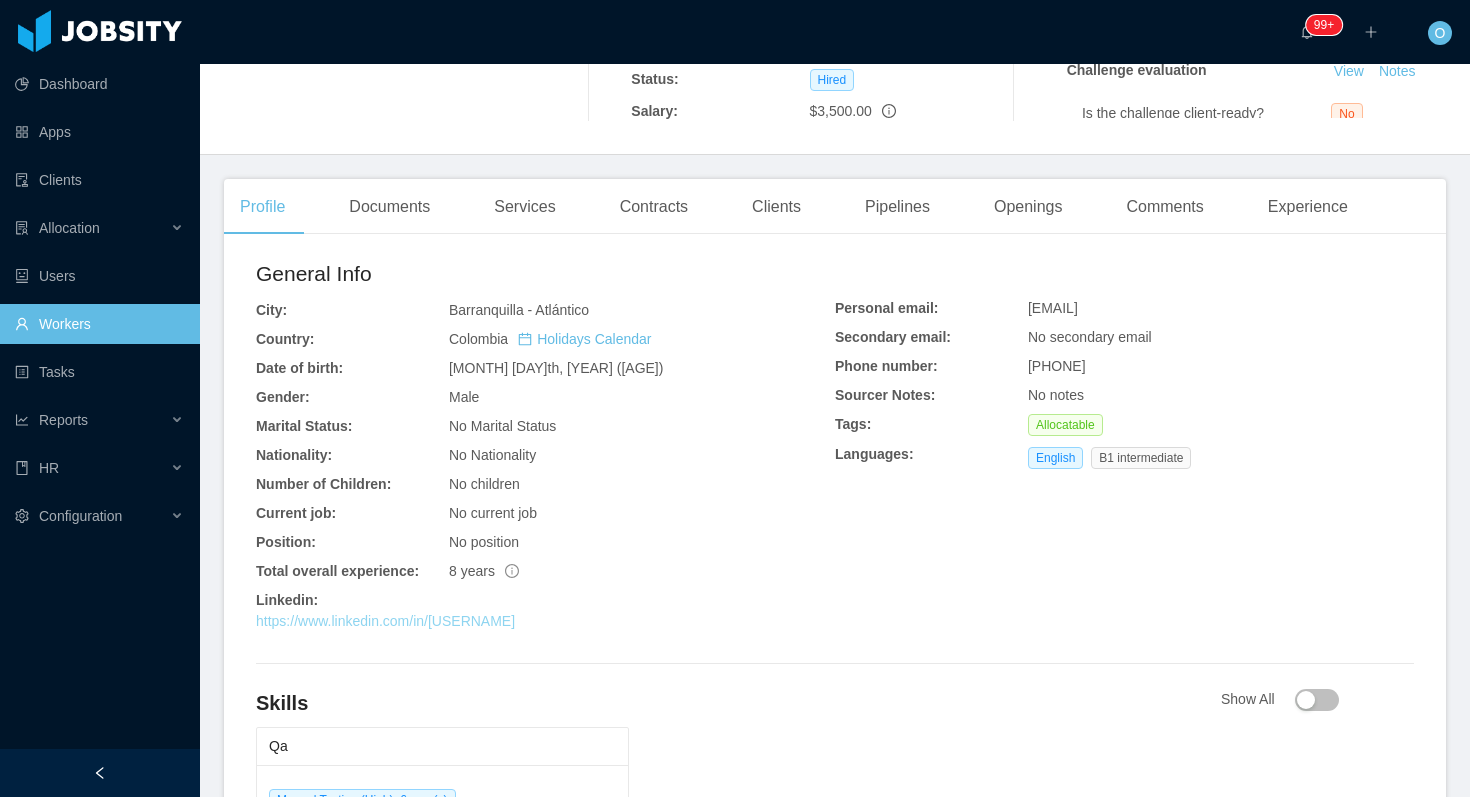 click on "https://www.linkedin.com/in/luisypsfdez" at bounding box center [385, 621] 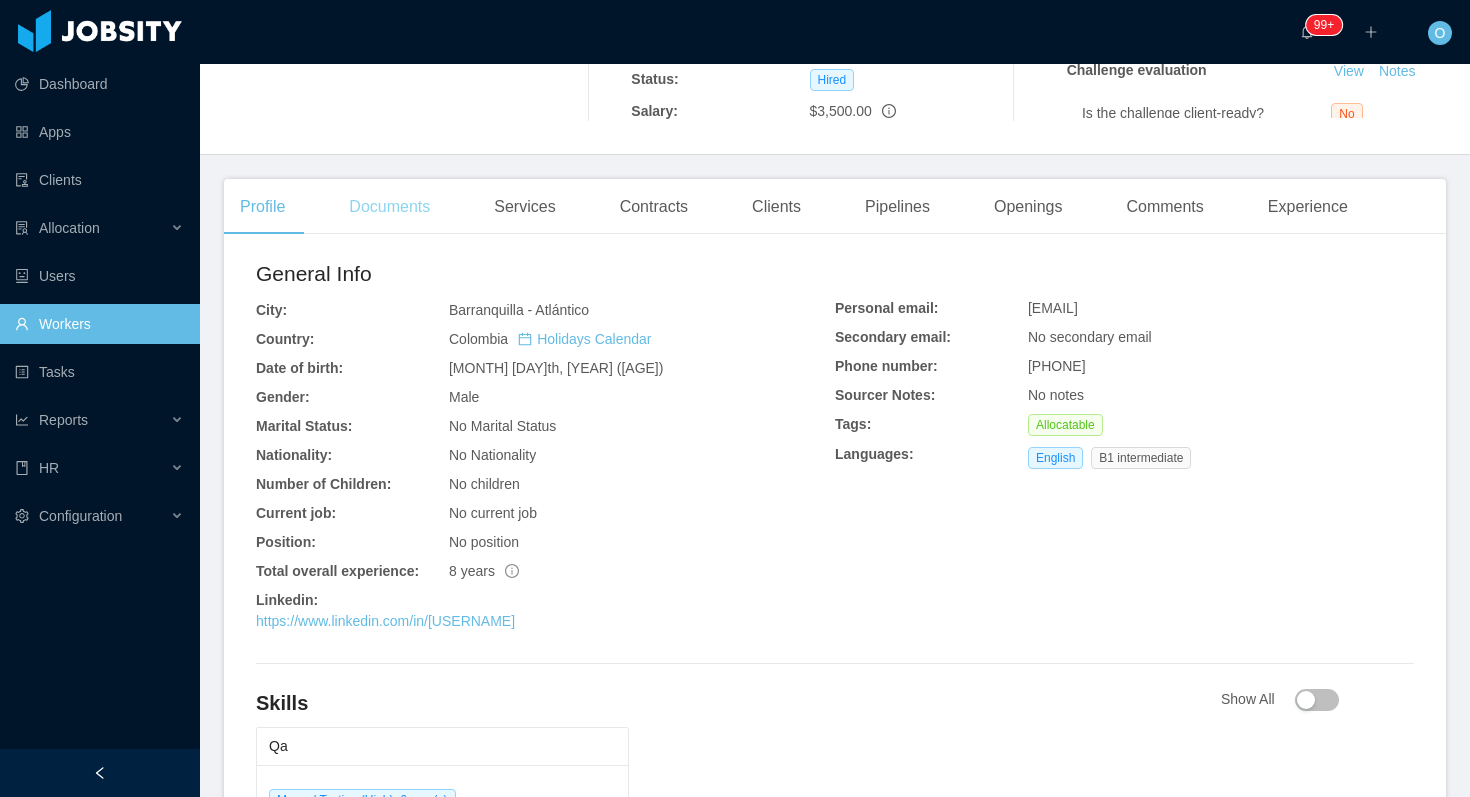 click on "Documents" at bounding box center (389, 207) 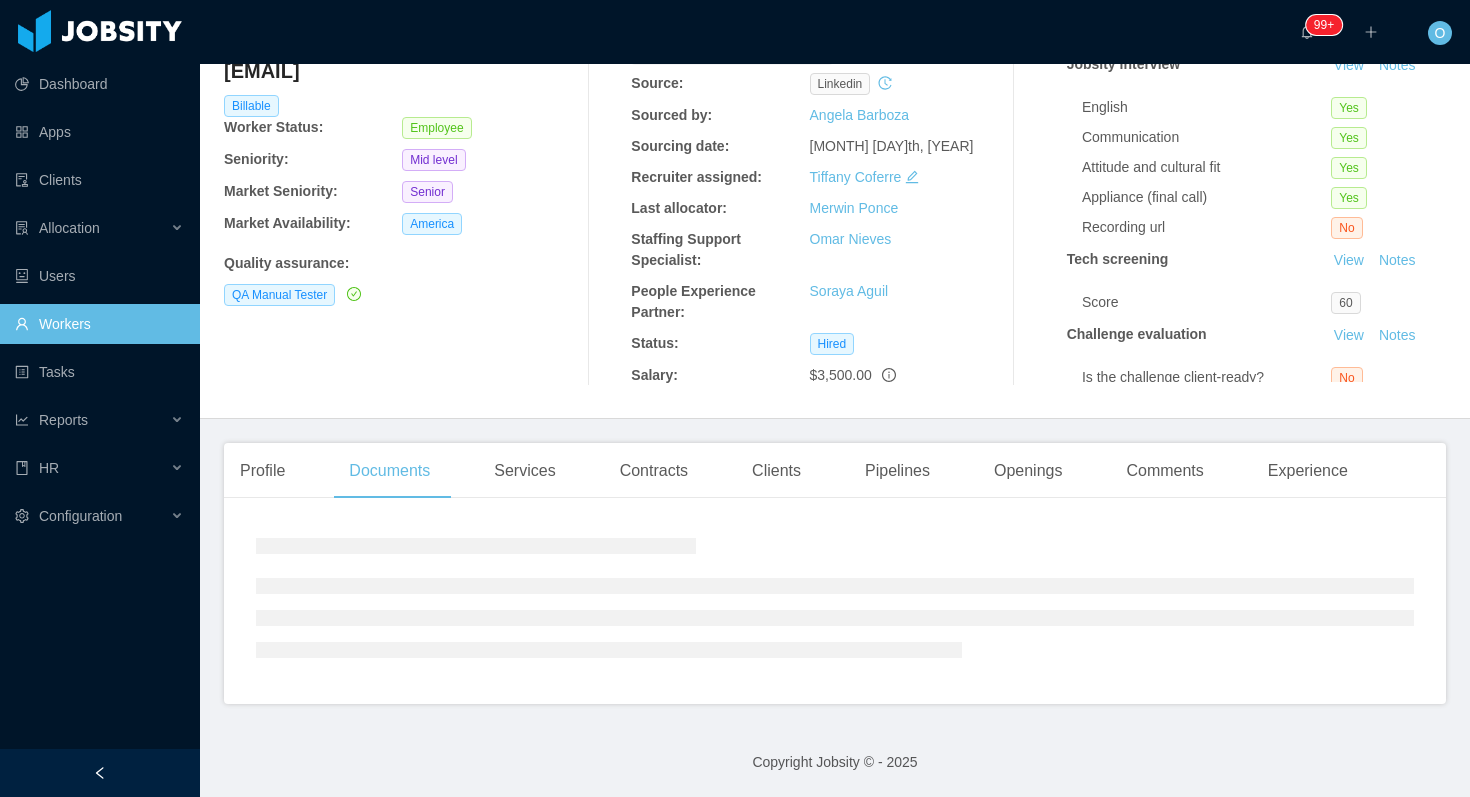 scroll, scrollTop: 305, scrollLeft: 0, axis: vertical 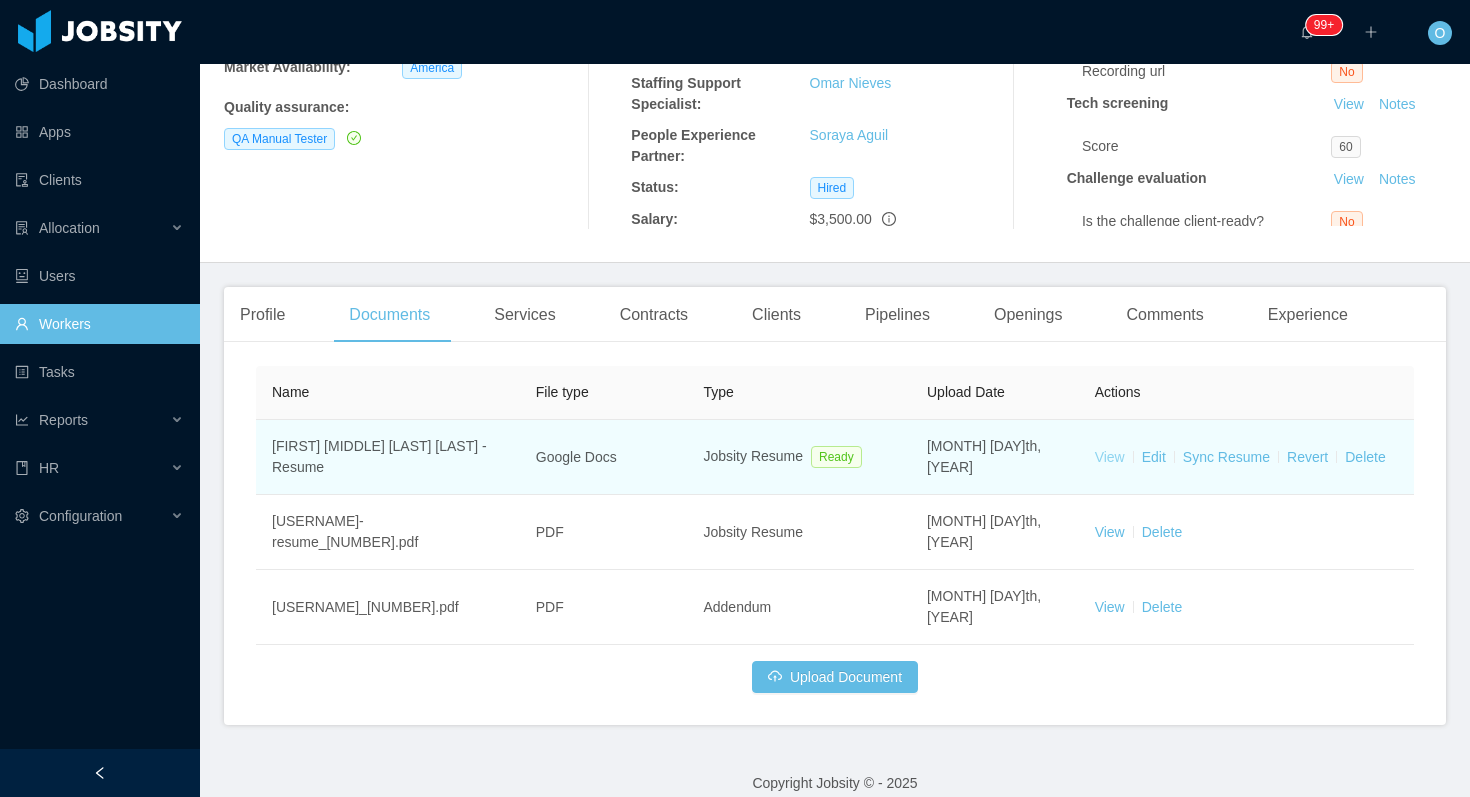 click on "View" at bounding box center (1110, 457) 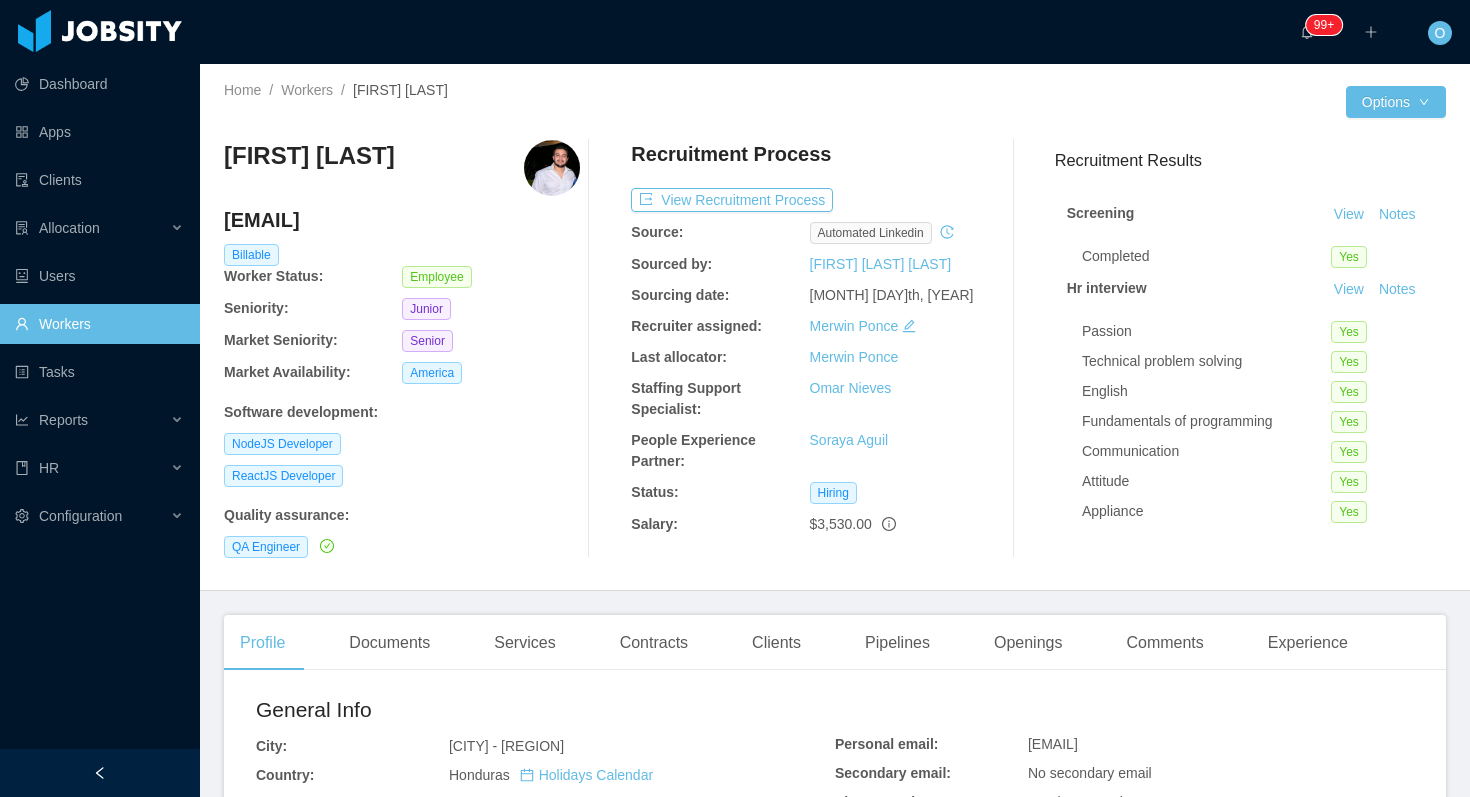 scroll, scrollTop: 0, scrollLeft: 0, axis: both 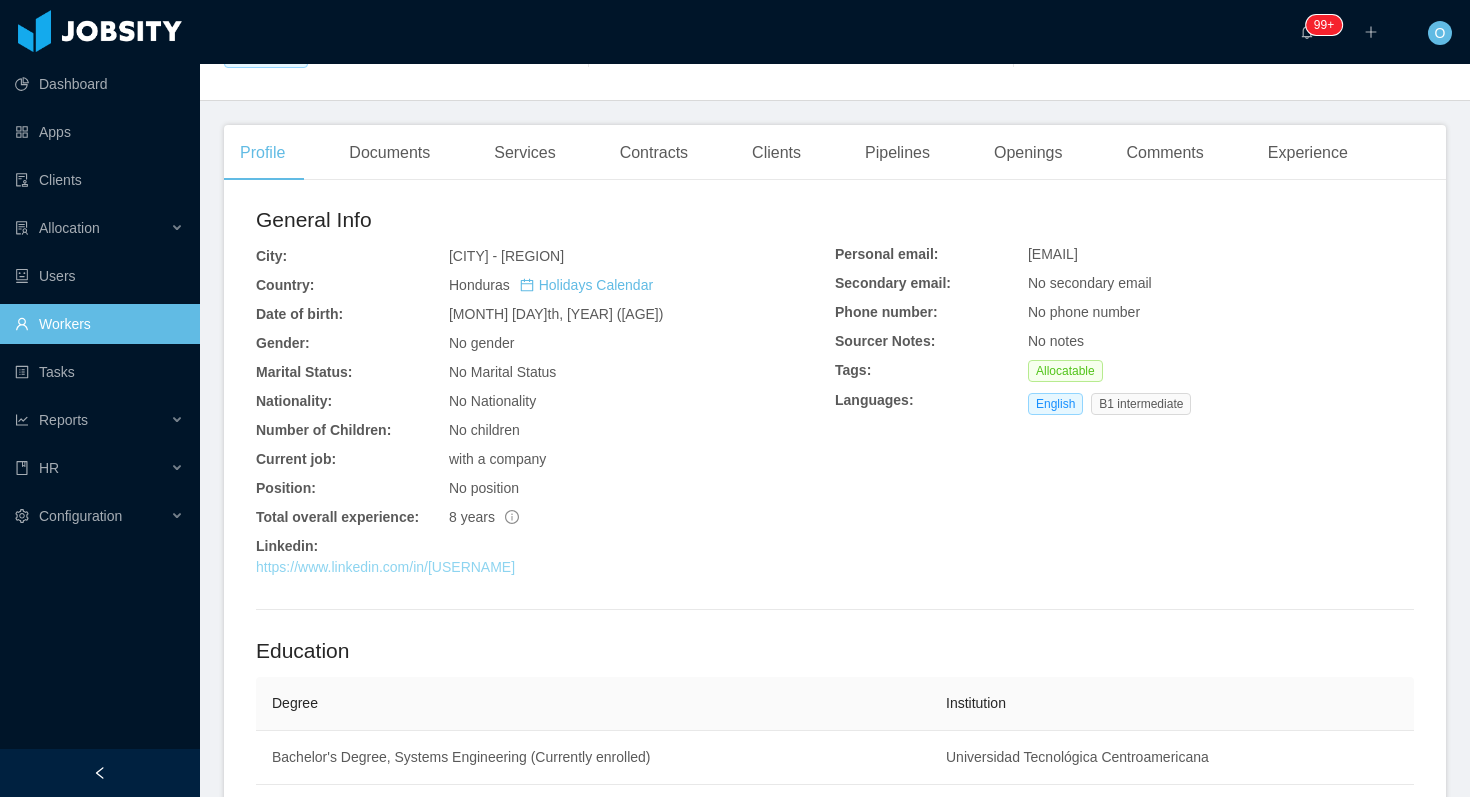 click on "https://www.linkedin.com/in/hedmon-lopez-5b1557150" at bounding box center [385, 567] 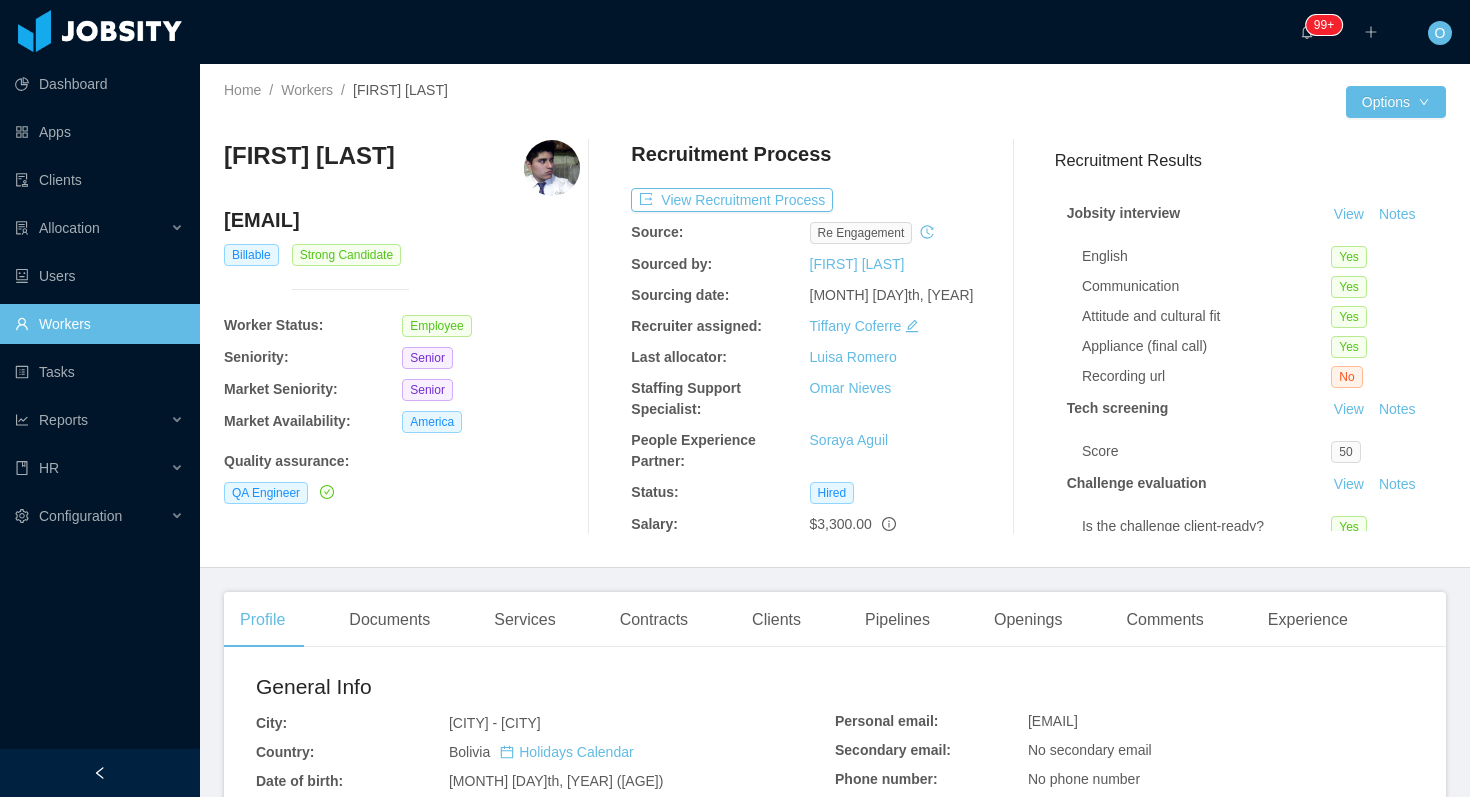 scroll, scrollTop: 0, scrollLeft: 0, axis: both 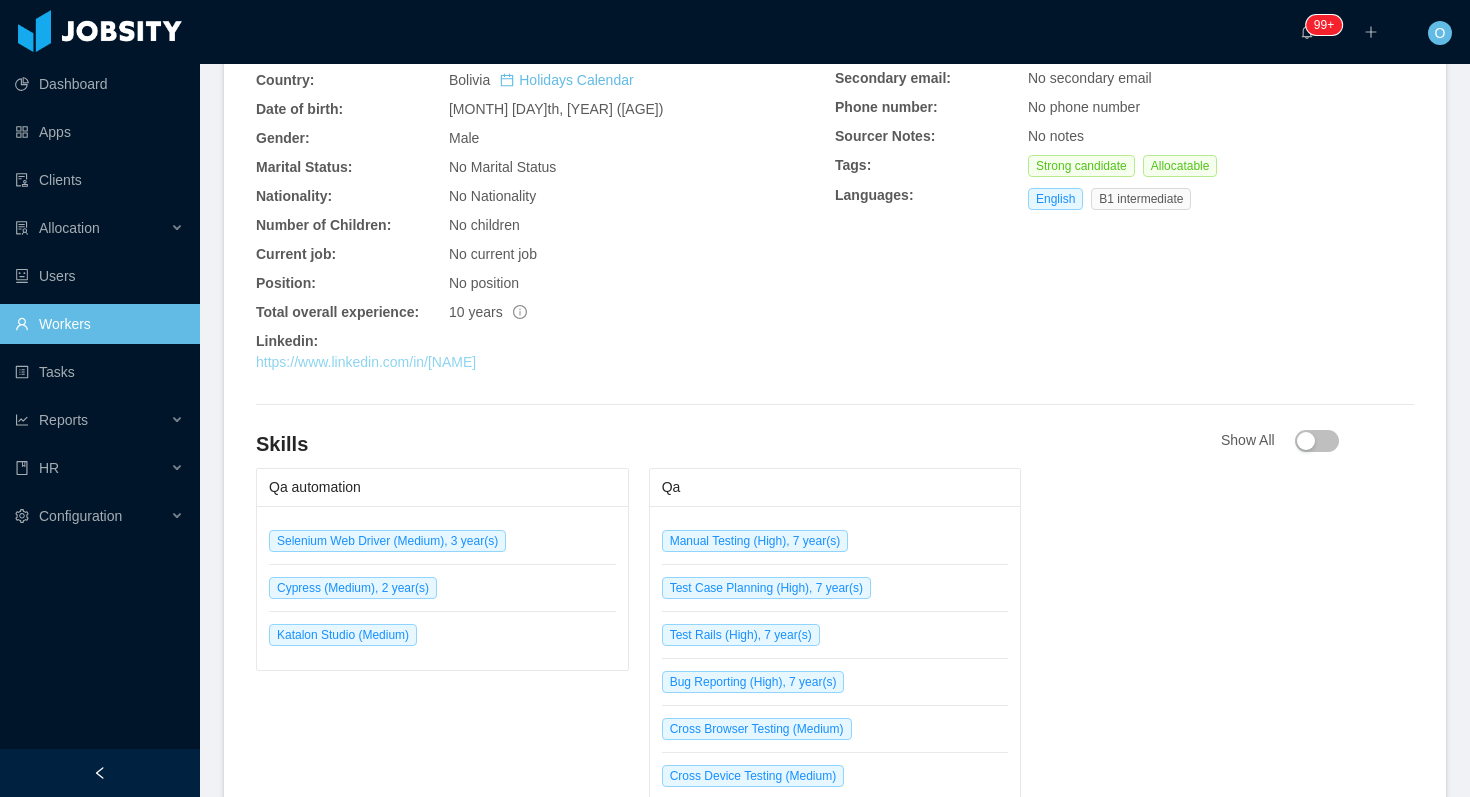 click on "https://www.linkedin.com/in/[NAME]" at bounding box center [366, 362] 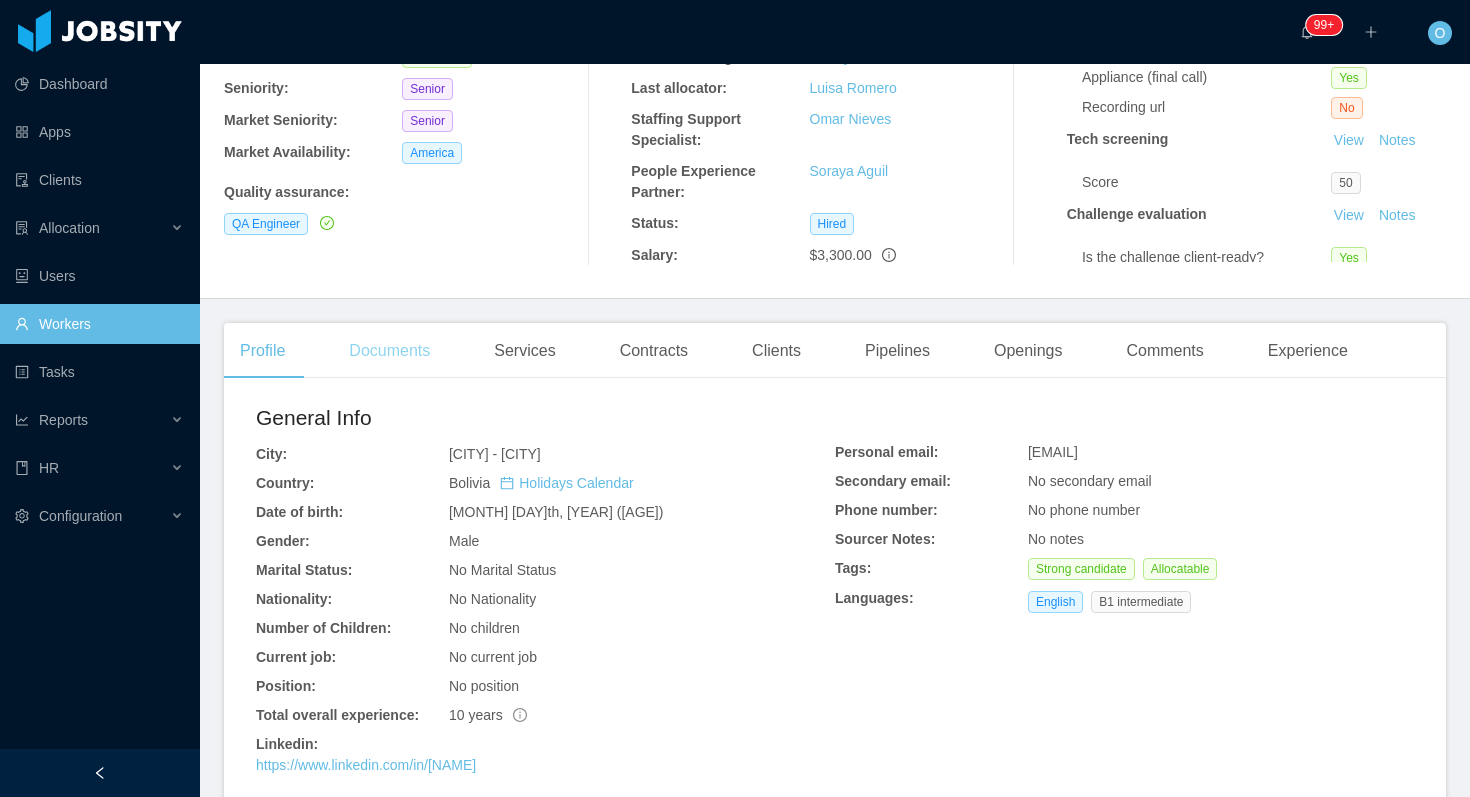 click on "Documents" at bounding box center (389, 351) 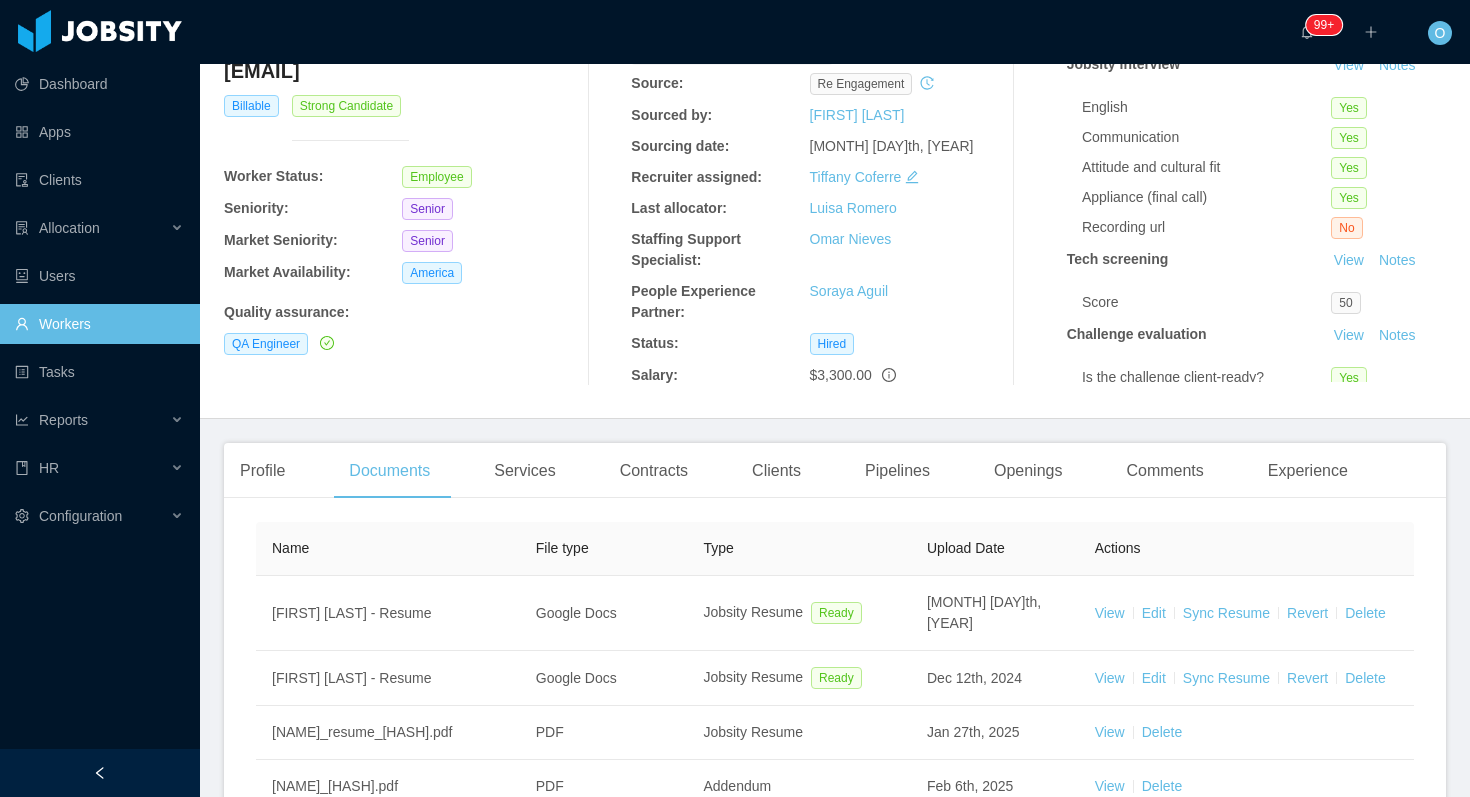 scroll, scrollTop: 269, scrollLeft: 0, axis: vertical 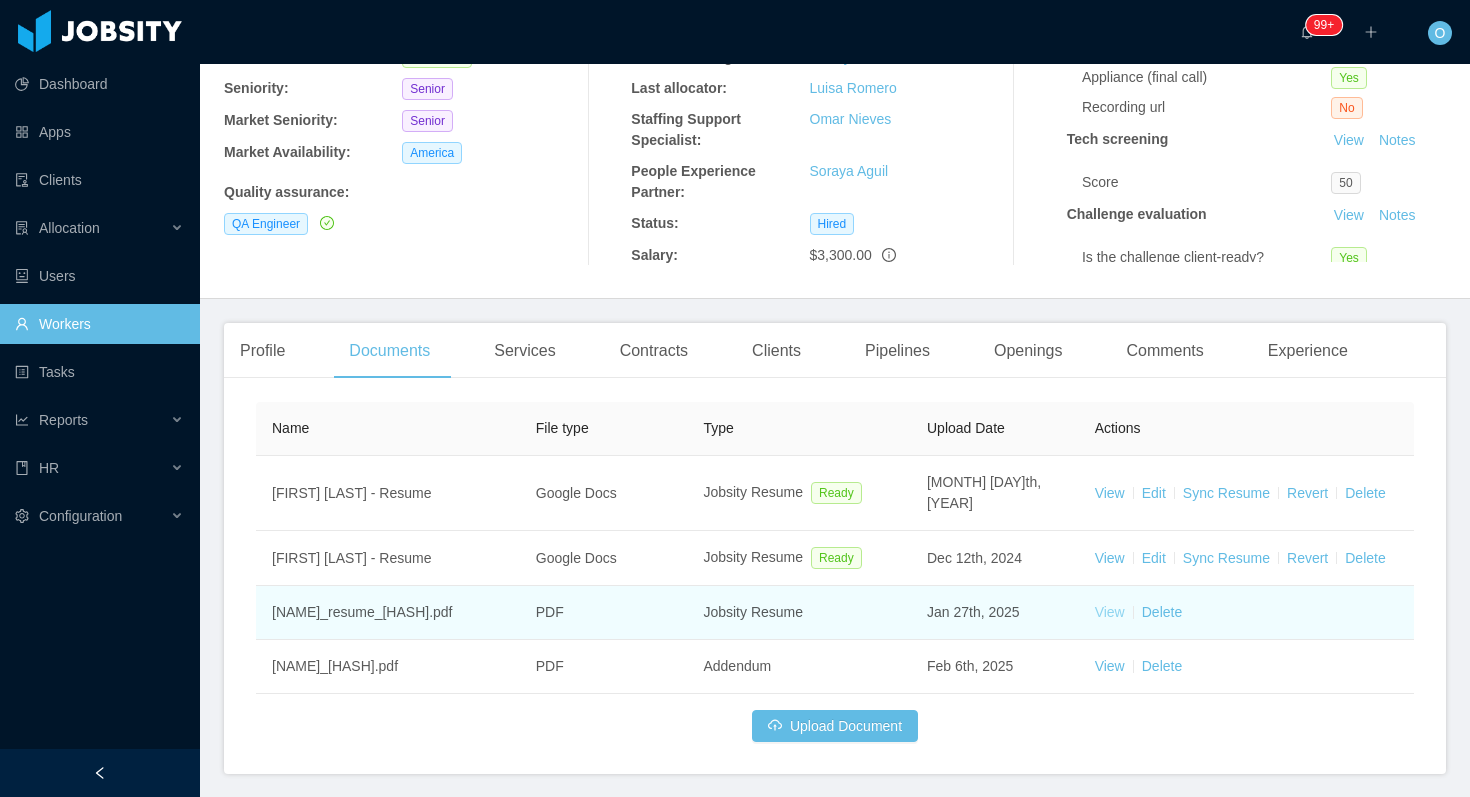 click on "View" at bounding box center [1110, 612] 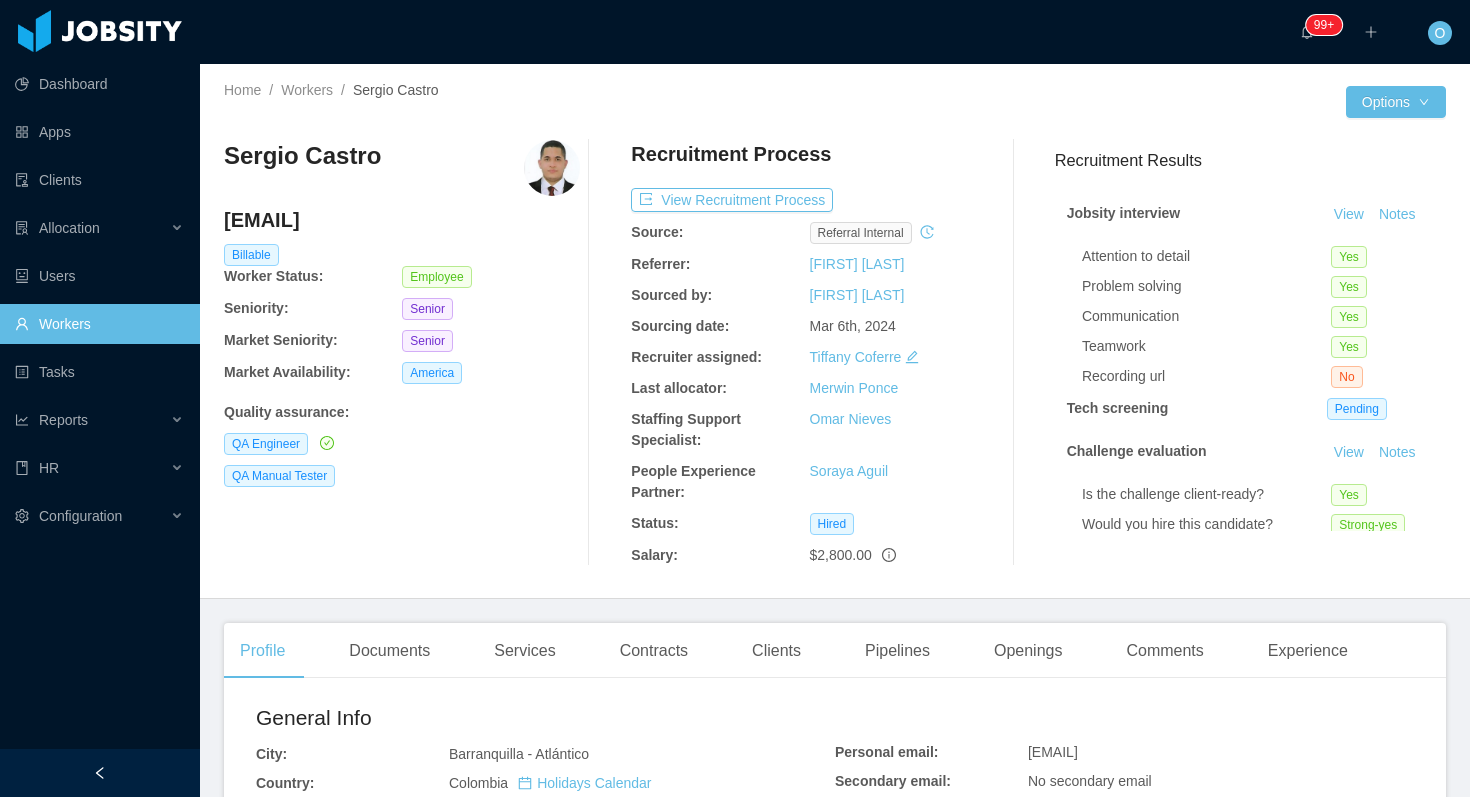 scroll, scrollTop: 0, scrollLeft: 0, axis: both 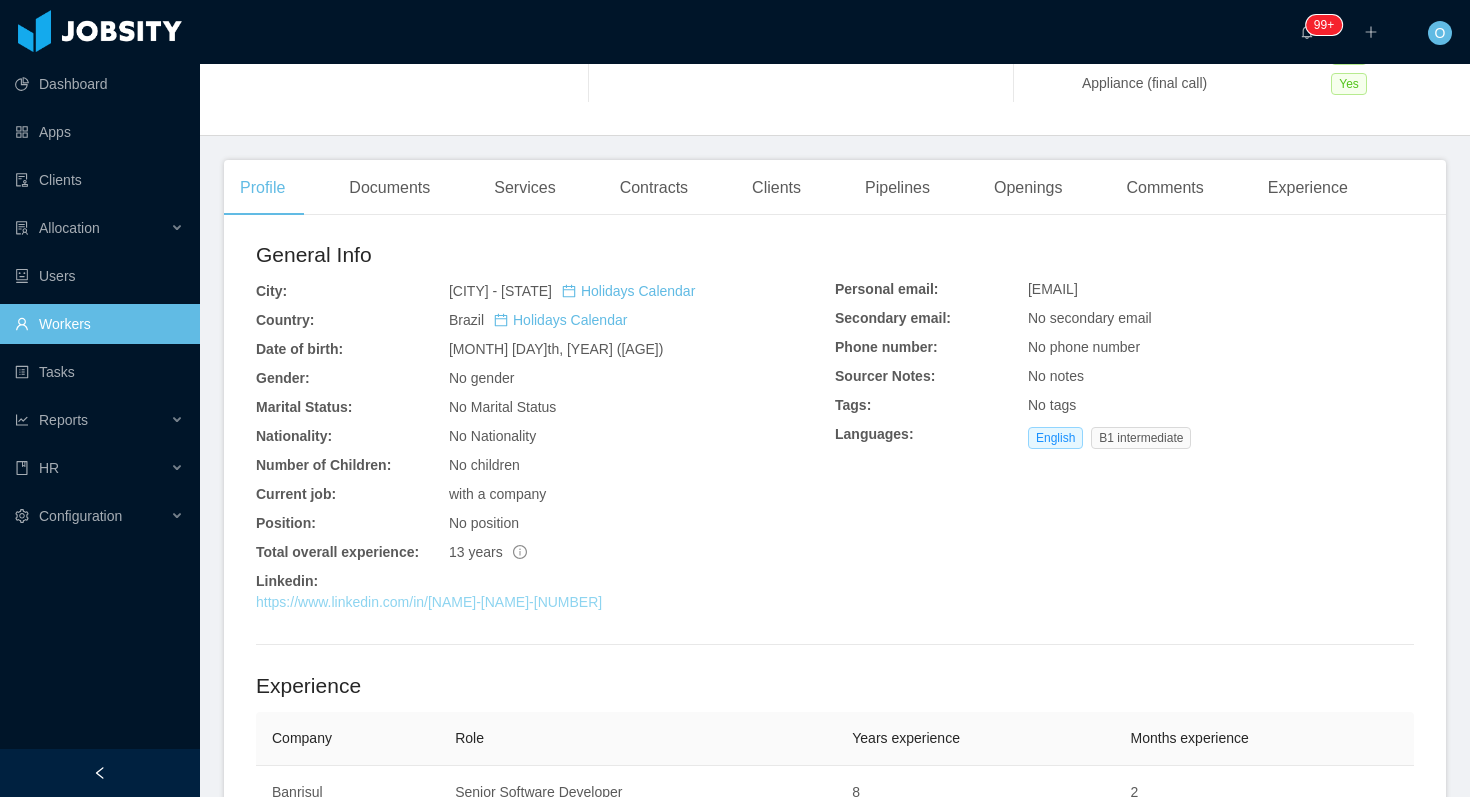 click on "https://www.linkedin.com/in/[NAME]-[NAME]-[NUMBER]" at bounding box center (429, 602) 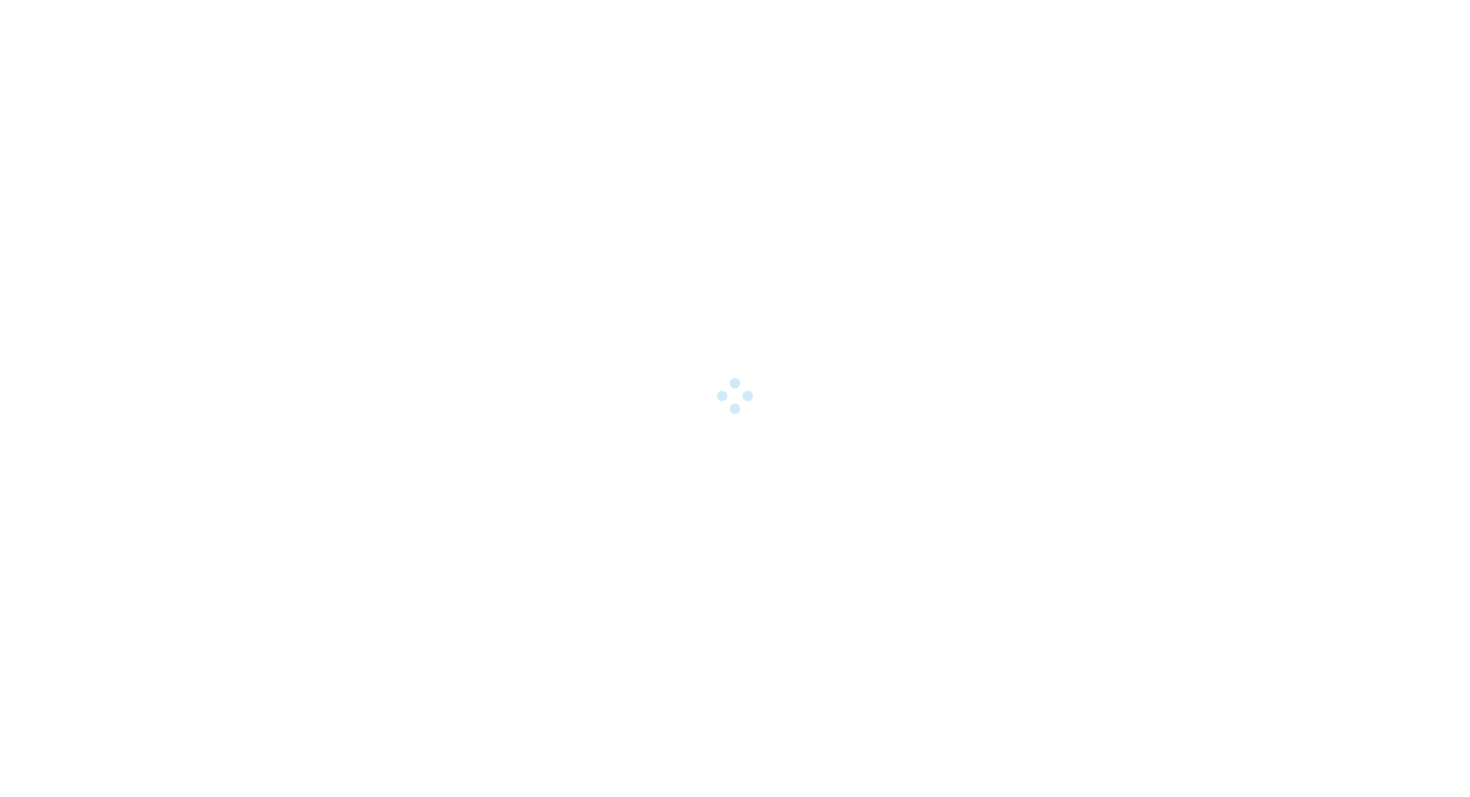 scroll, scrollTop: 0, scrollLeft: 0, axis: both 